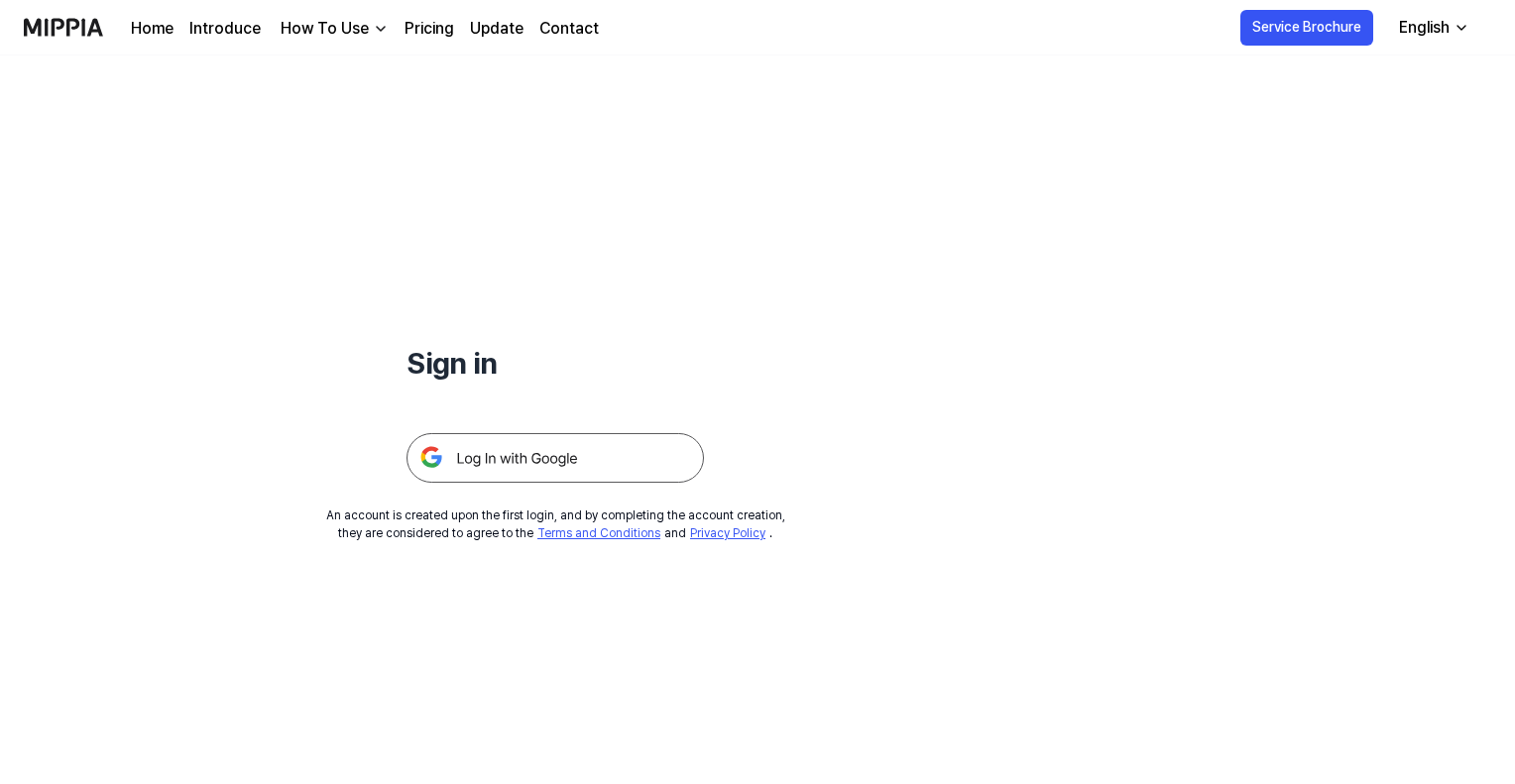 scroll, scrollTop: 0, scrollLeft: 0, axis: both 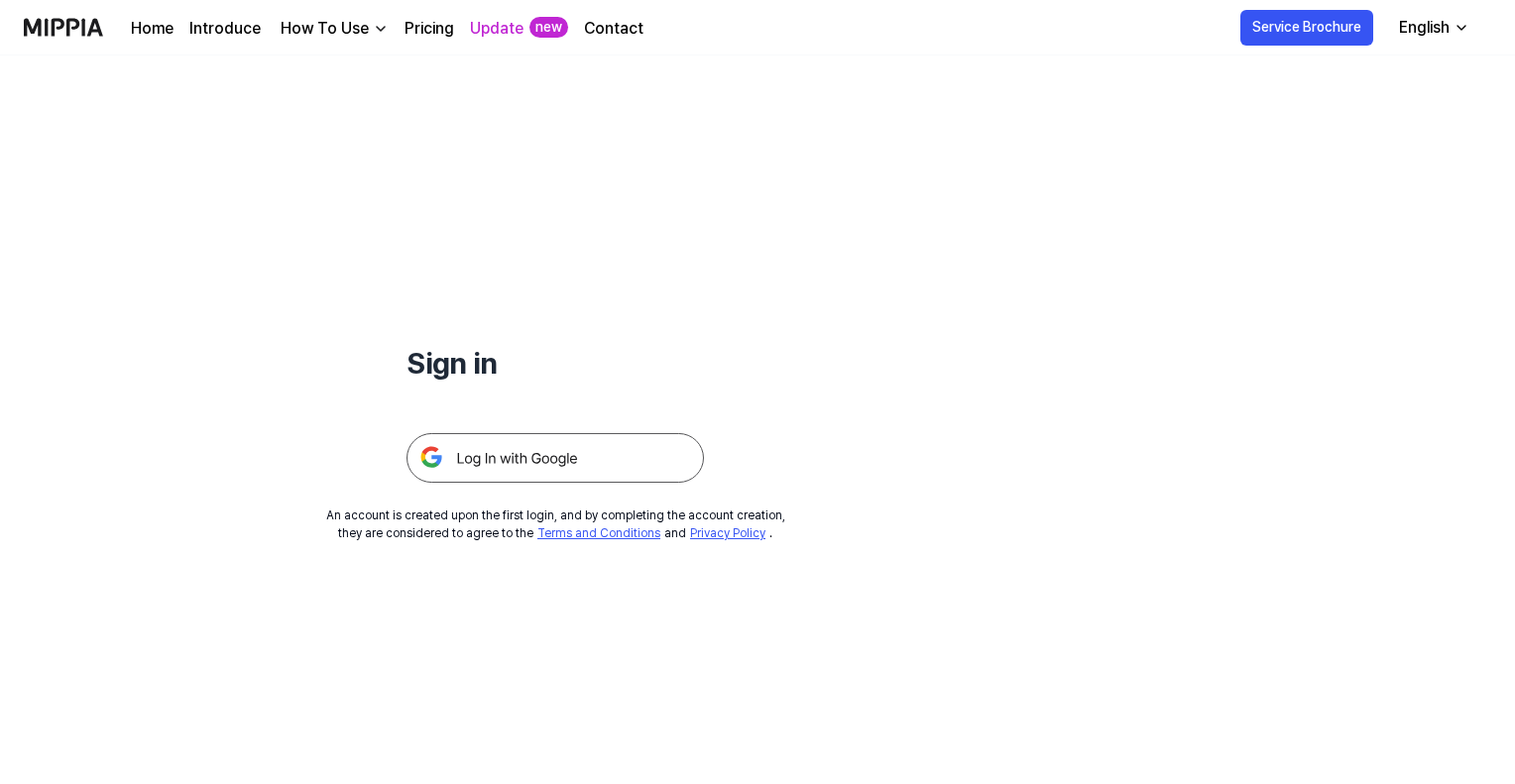 click at bounding box center (555, 458) 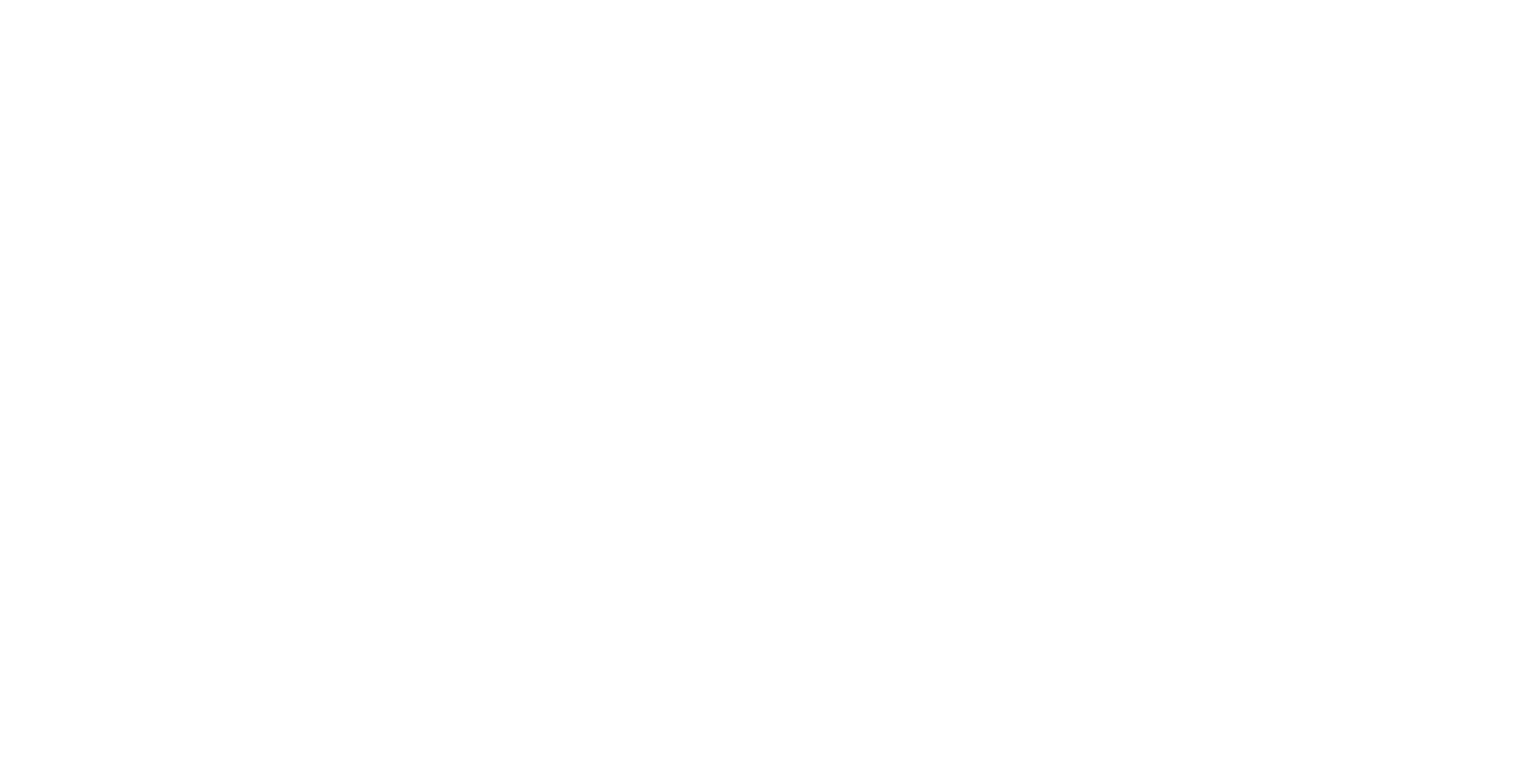 scroll, scrollTop: 0, scrollLeft: 0, axis: both 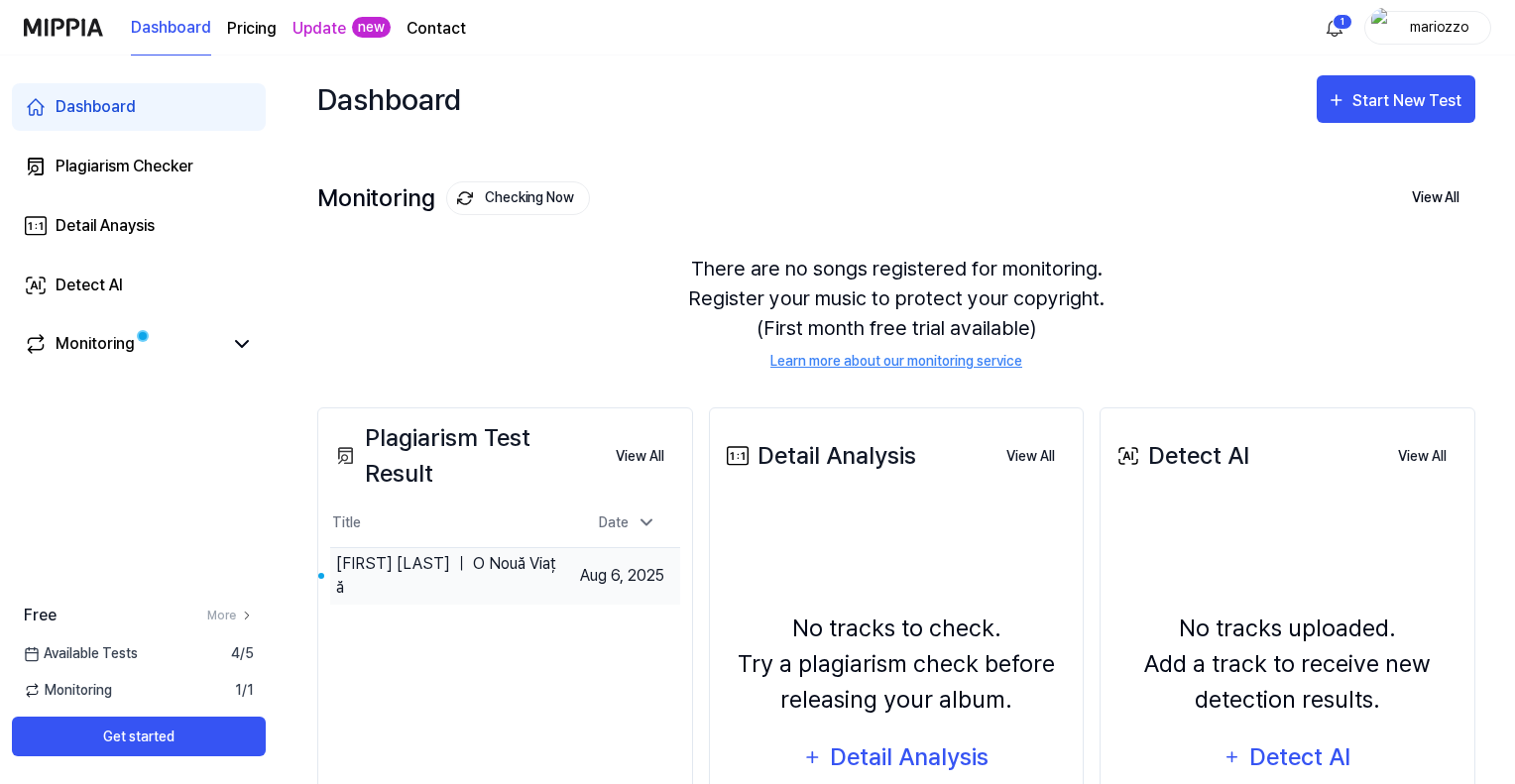 click on "[FIRST] [LAST]  ｜  O Nouă Viață" at bounding box center (450, 576) 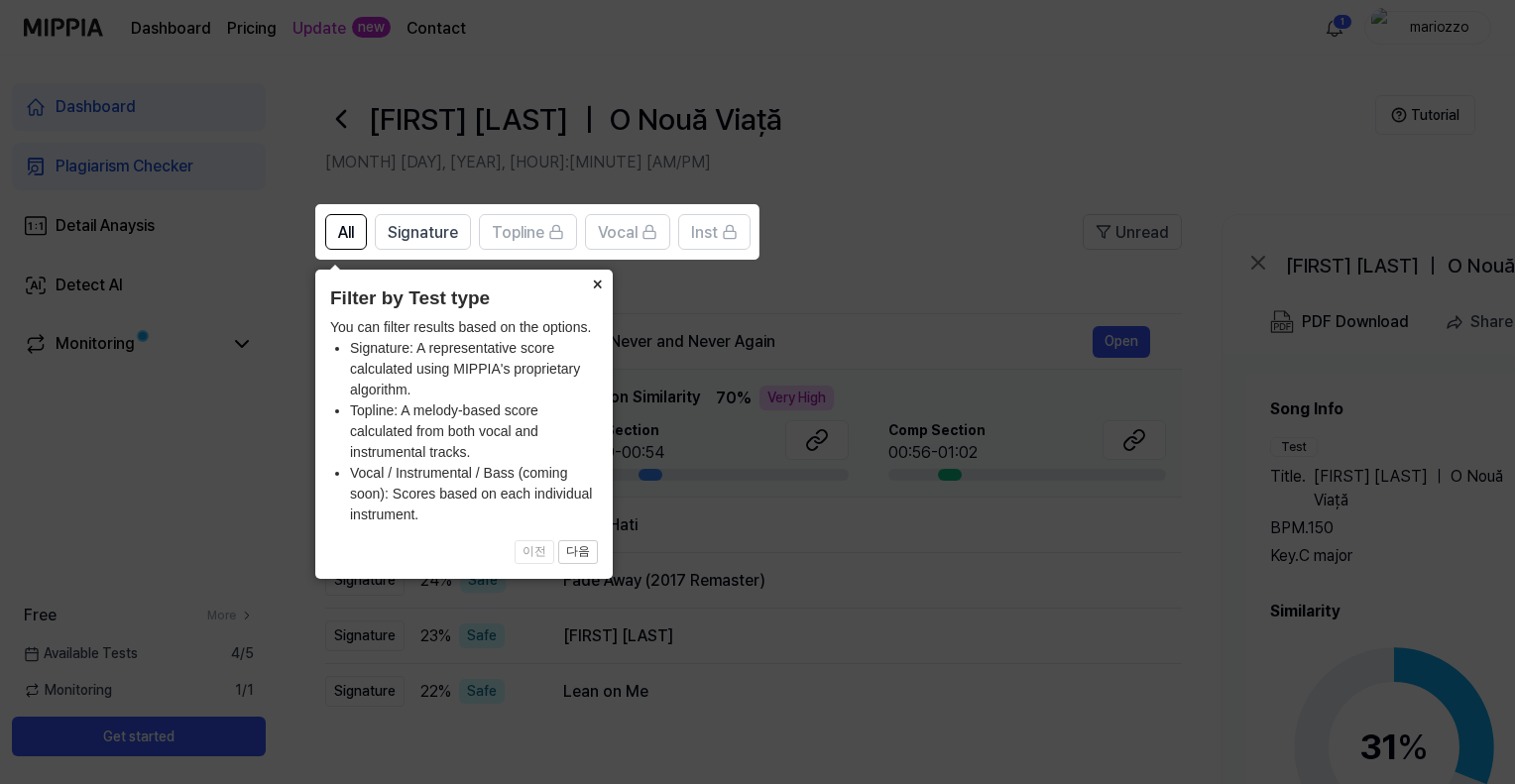 click on "×" at bounding box center [597, 283] 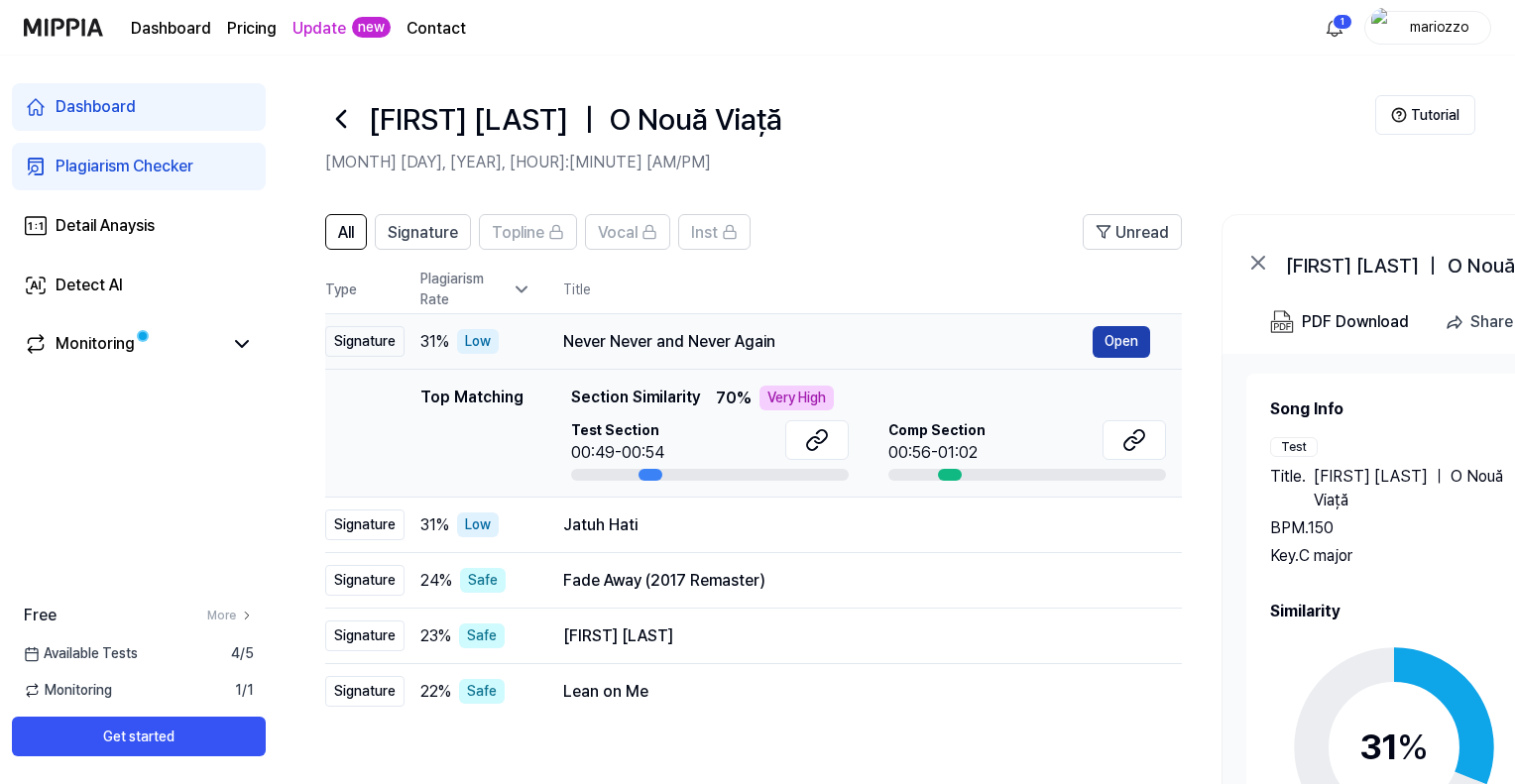 click on "Open" at bounding box center (1121, 342) 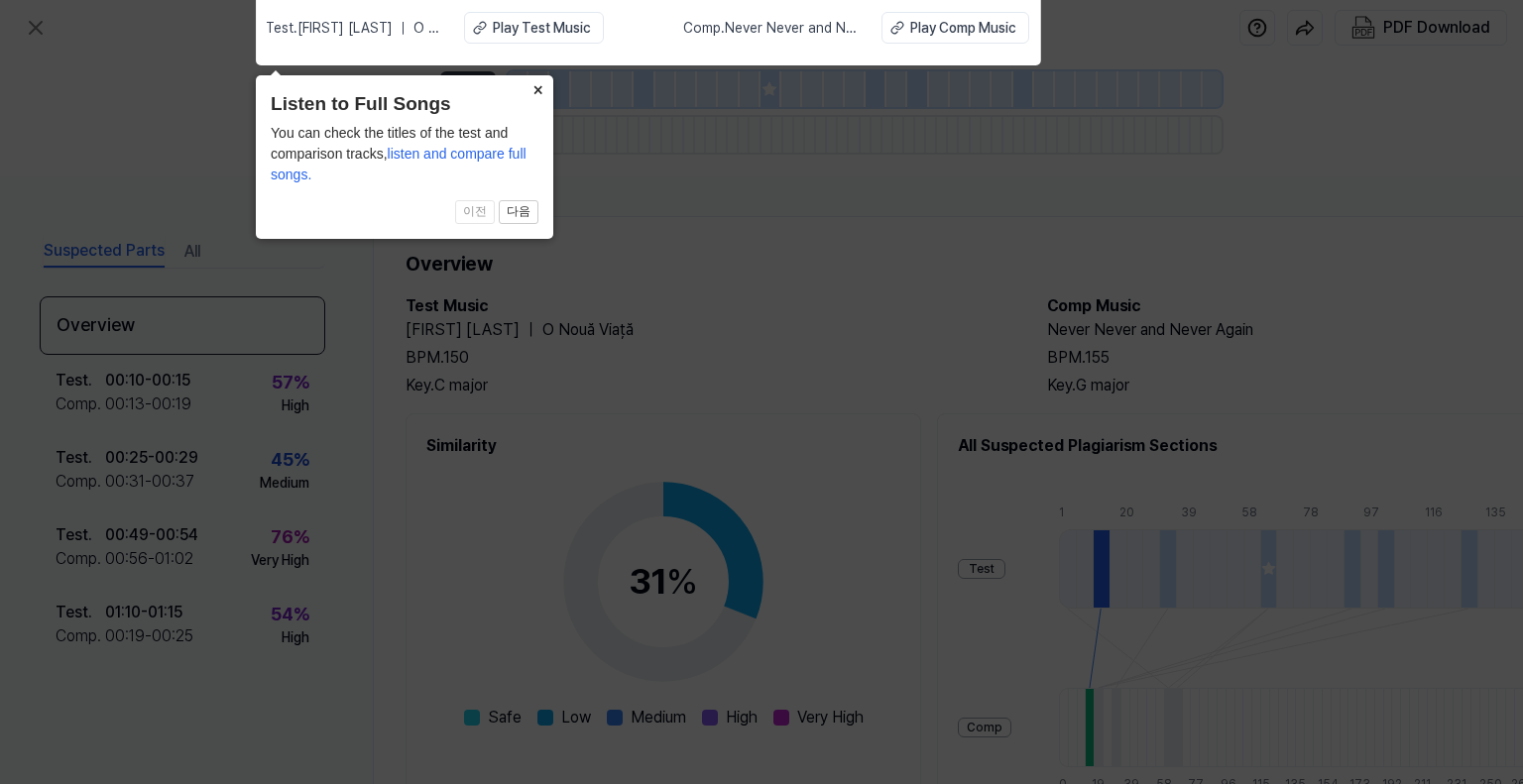 click on "×" at bounding box center [537, 89] 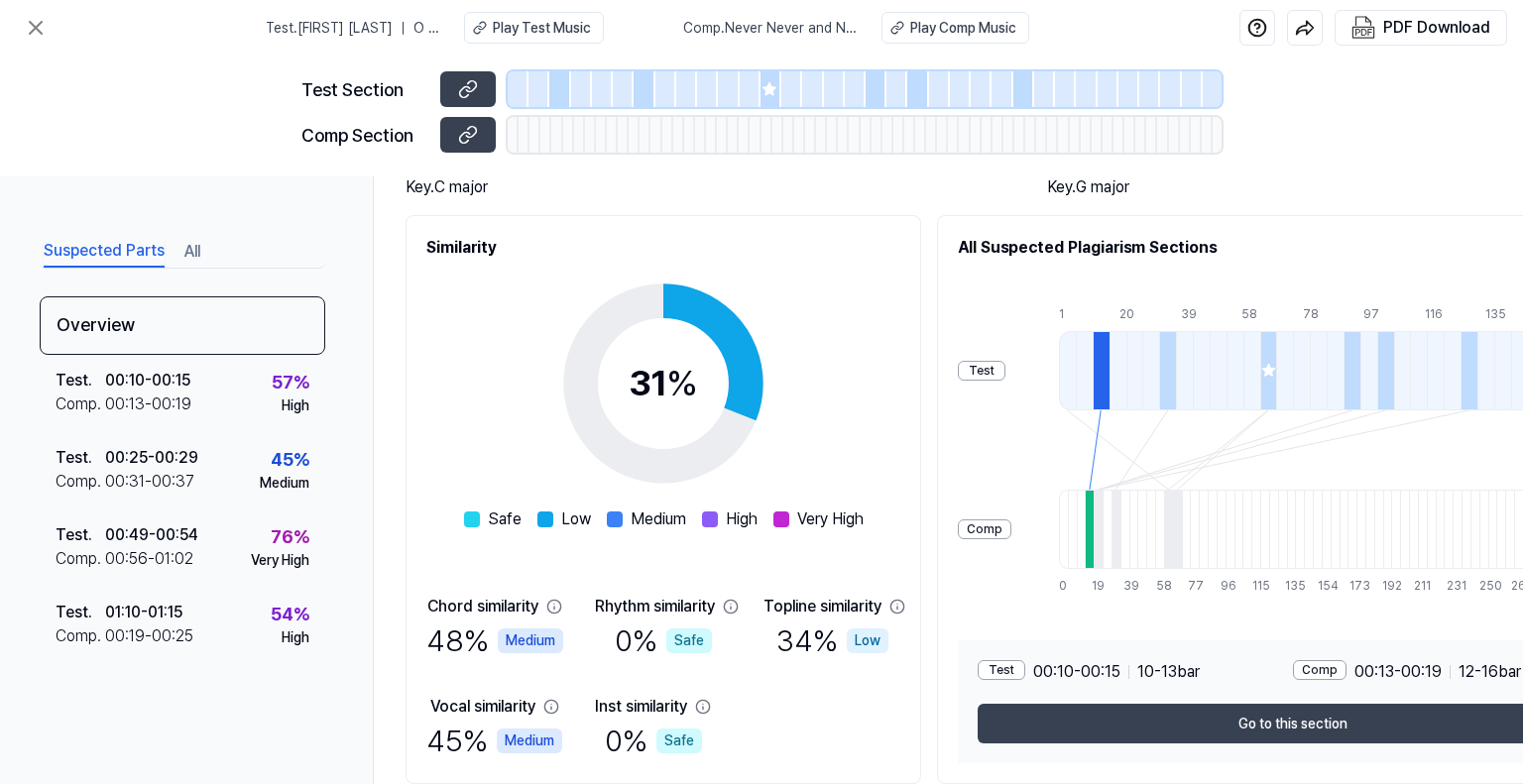 scroll, scrollTop: 278, scrollLeft: 0, axis: vertical 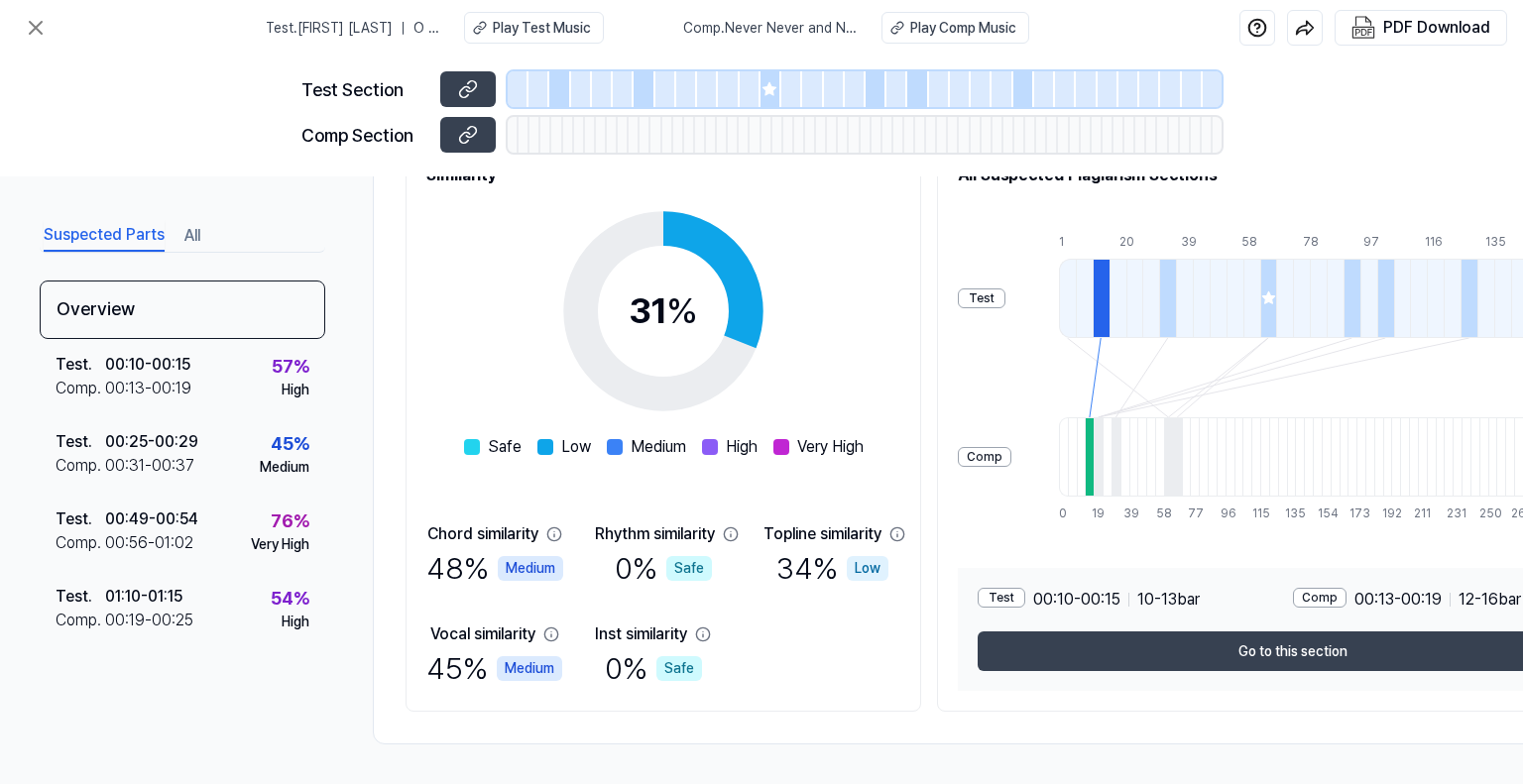 click on "Test" at bounding box center (1001, 598) 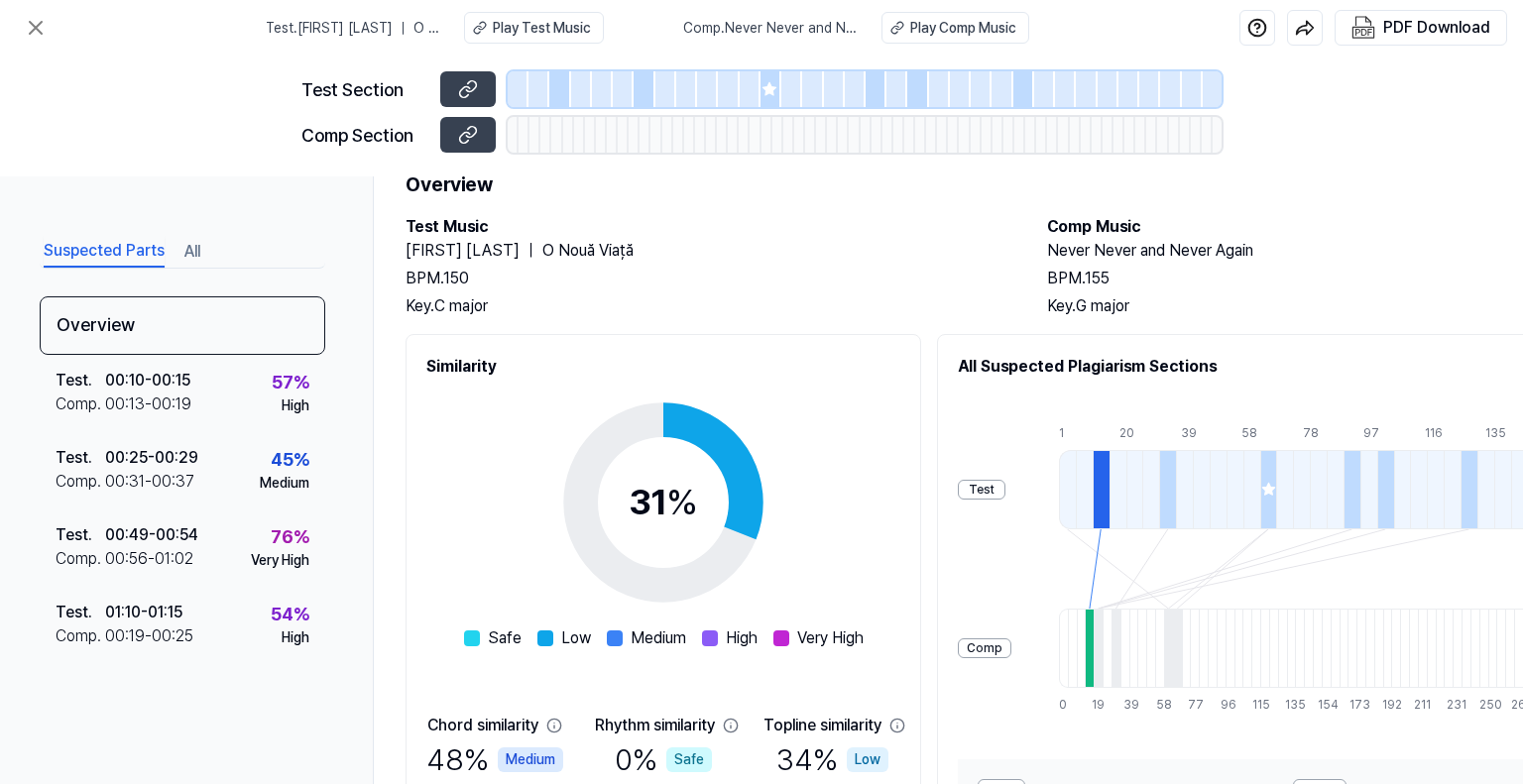 scroll, scrollTop: 178, scrollLeft: 0, axis: vertical 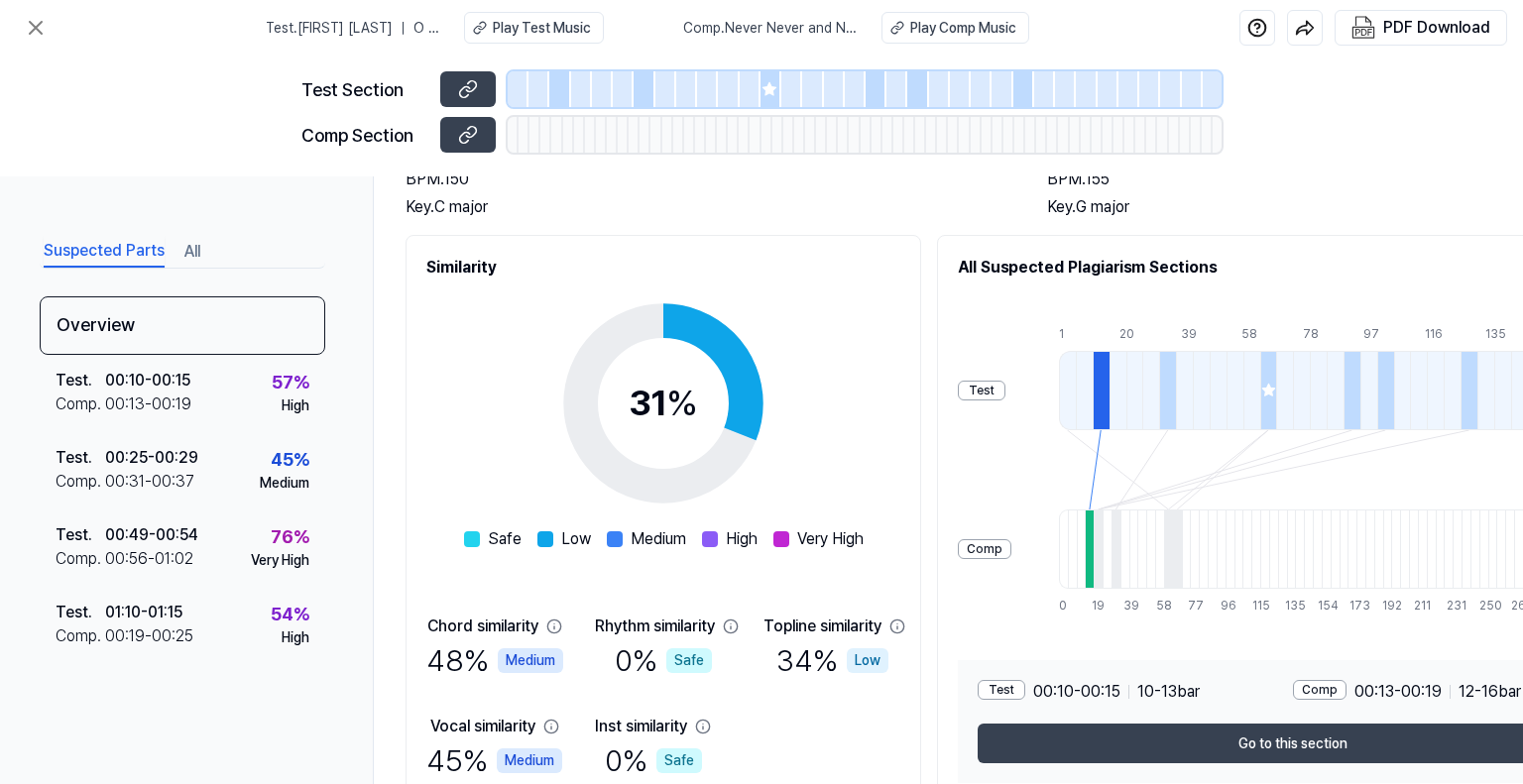 click on "Test" at bounding box center (982, 391) 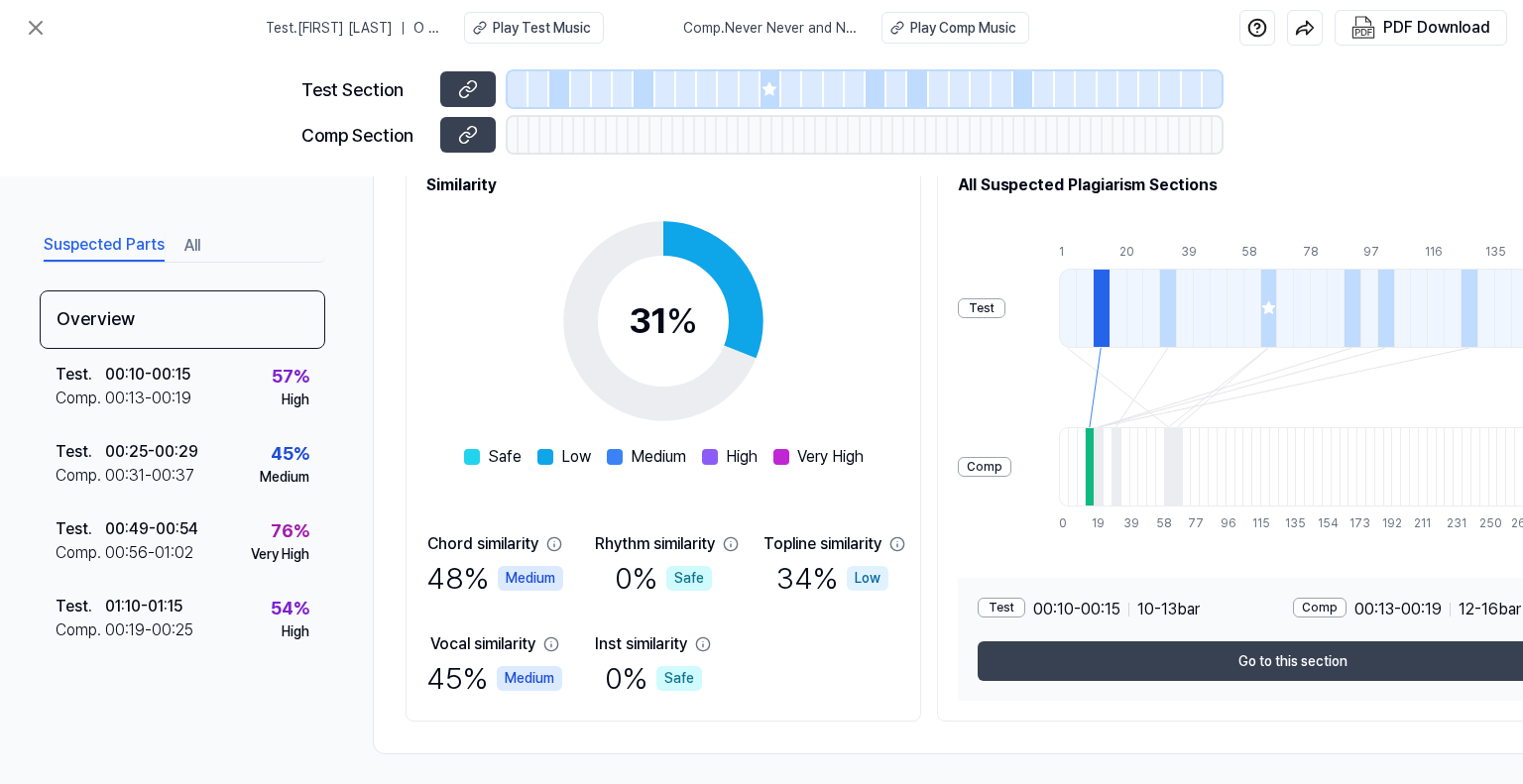 scroll, scrollTop: 278, scrollLeft: 0, axis: vertical 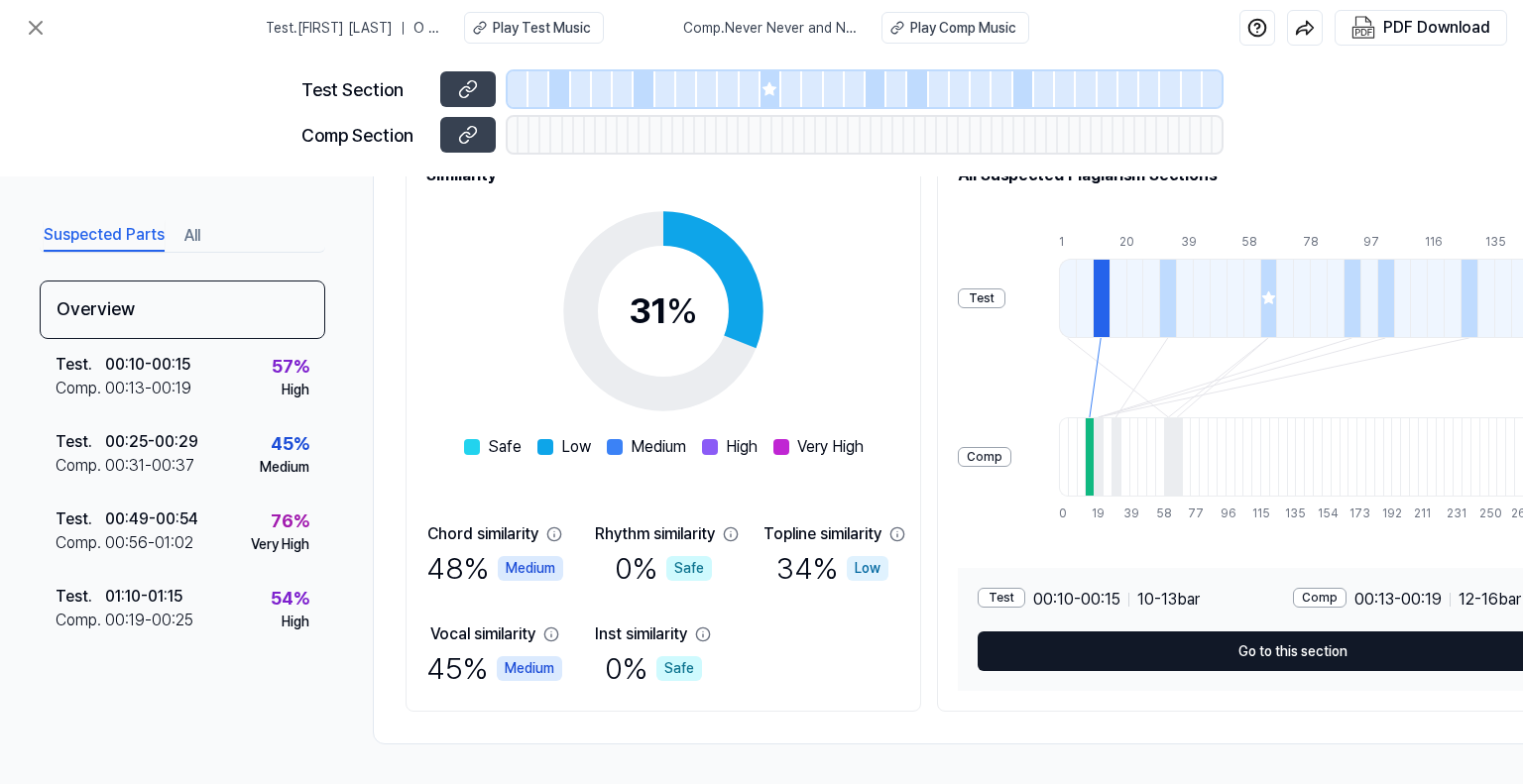 click on "Go to this section" at bounding box center [1293, 651] 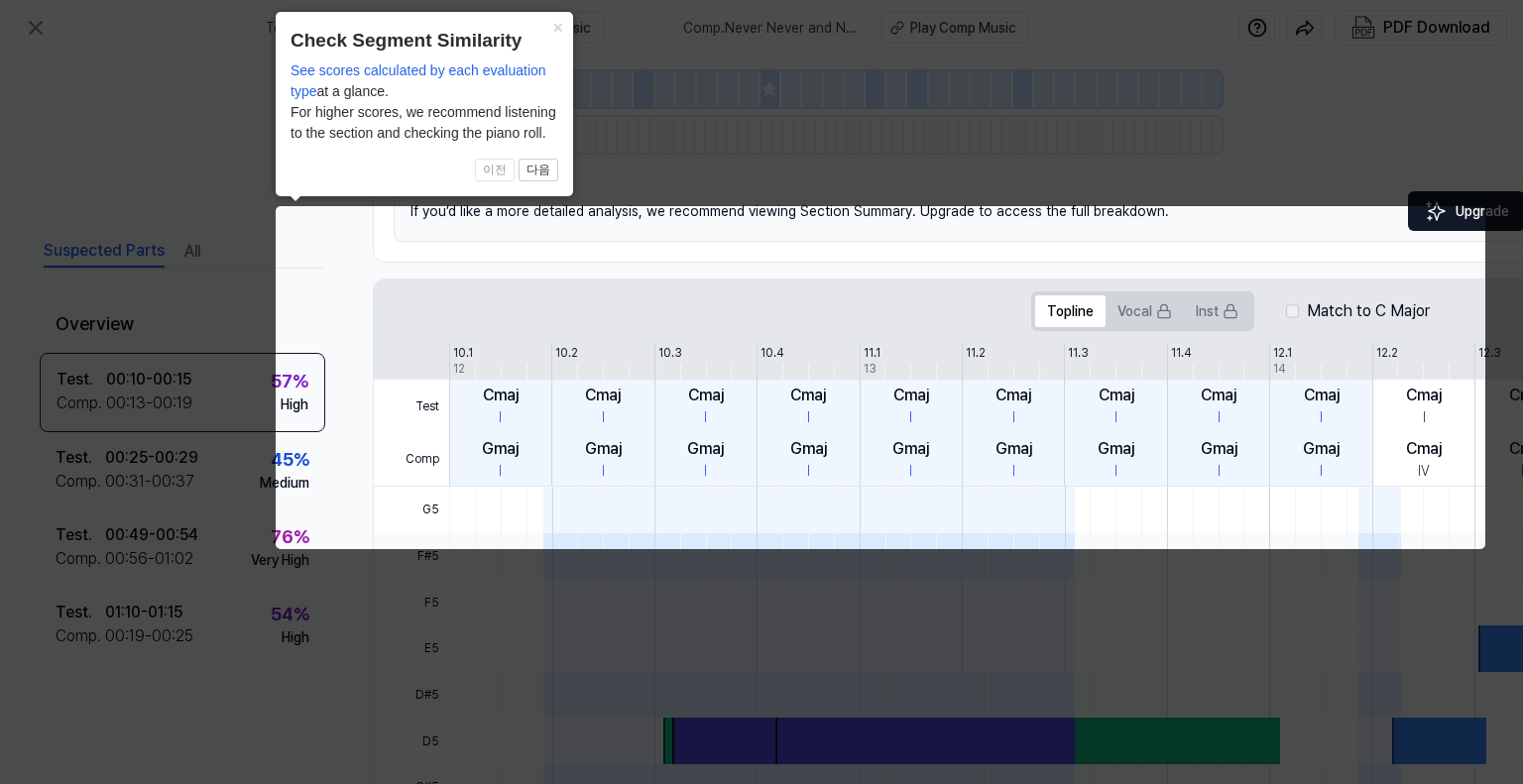 scroll, scrollTop: 0, scrollLeft: 87, axis: horizontal 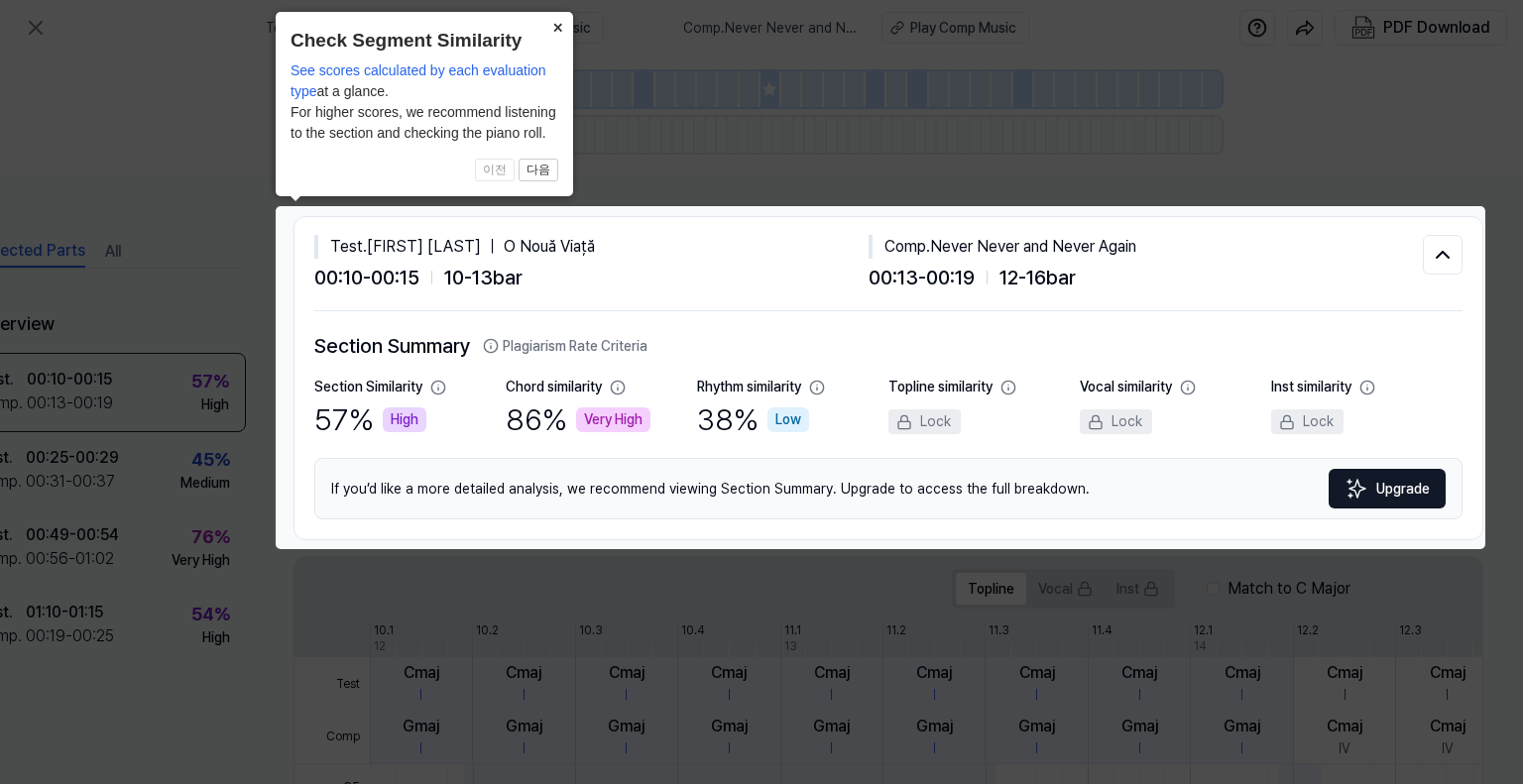 click on "×" at bounding box center [557, 26] 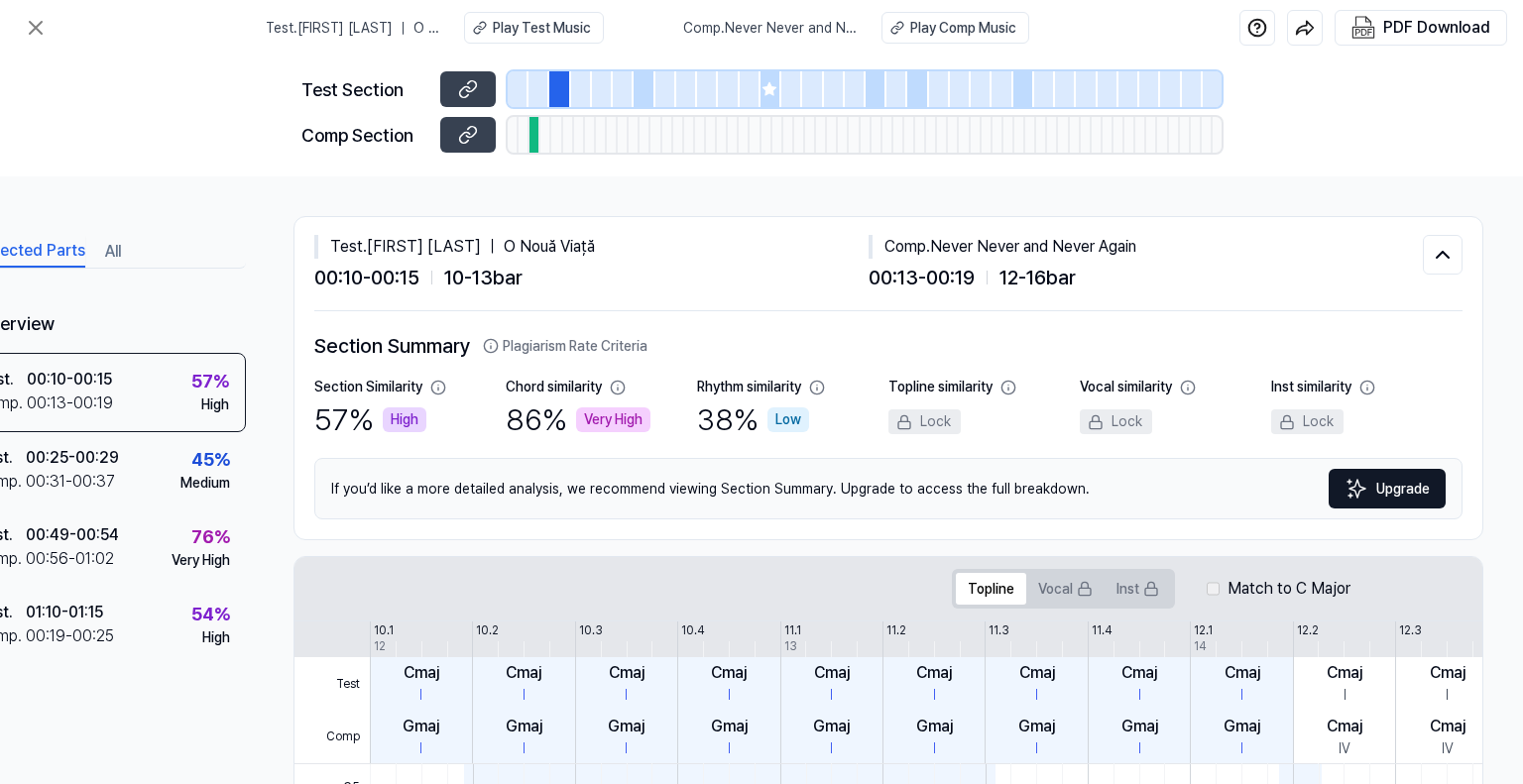 click on "Very High" at bounding box center (613, 419) 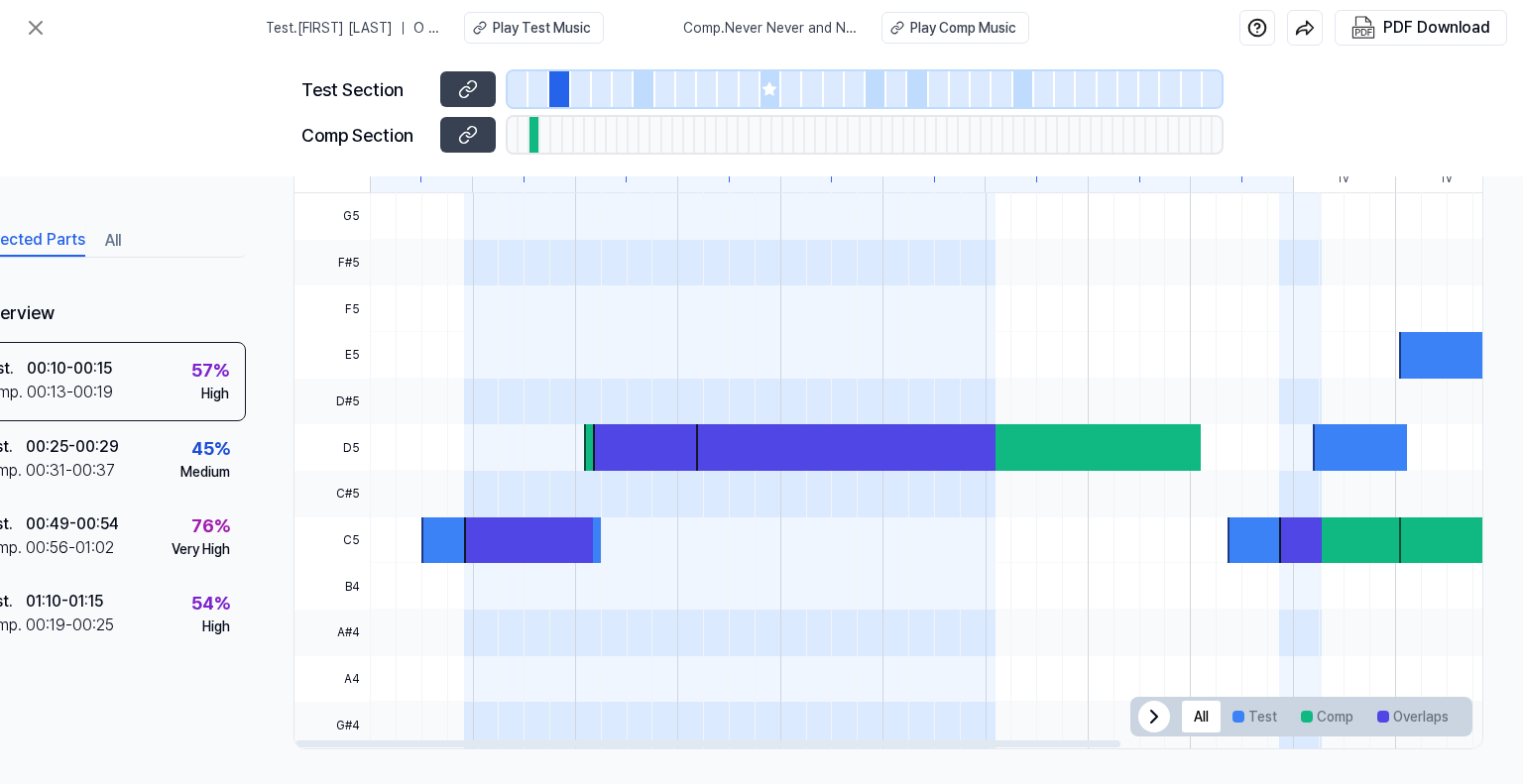 scroll, scrollTop: 581, scrollLeft: 87, axis: both 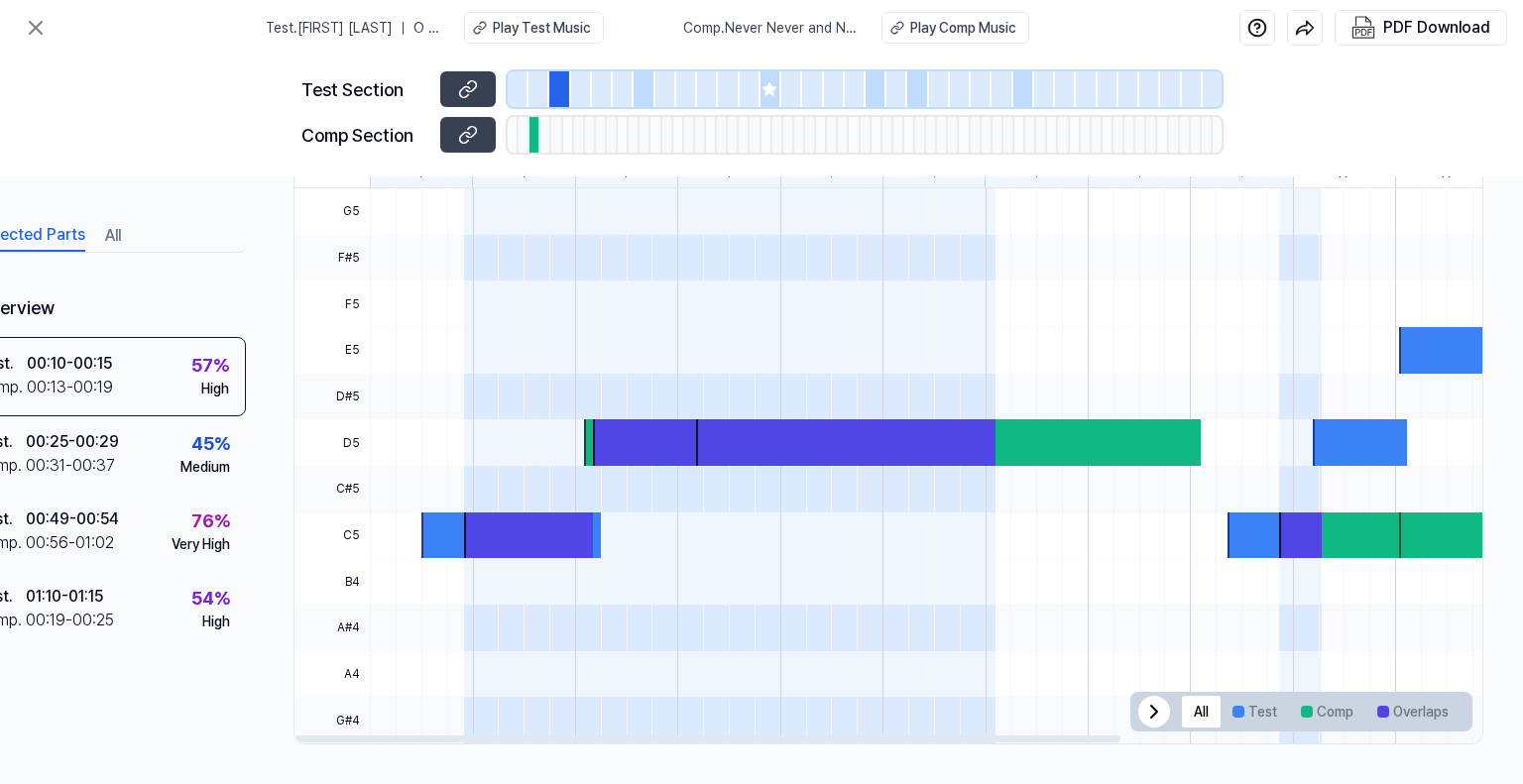 click 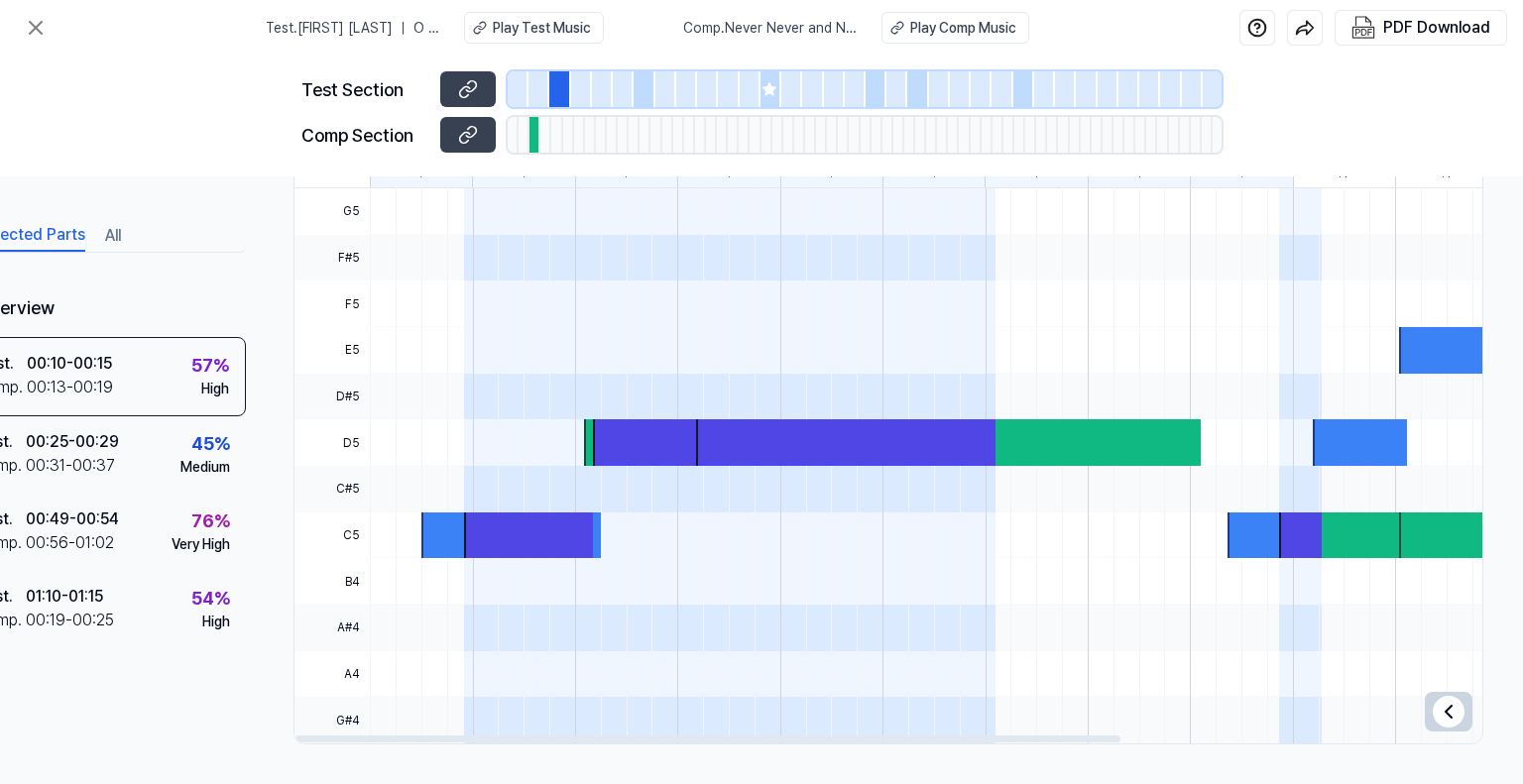 click at bounding box center (1449, 712) 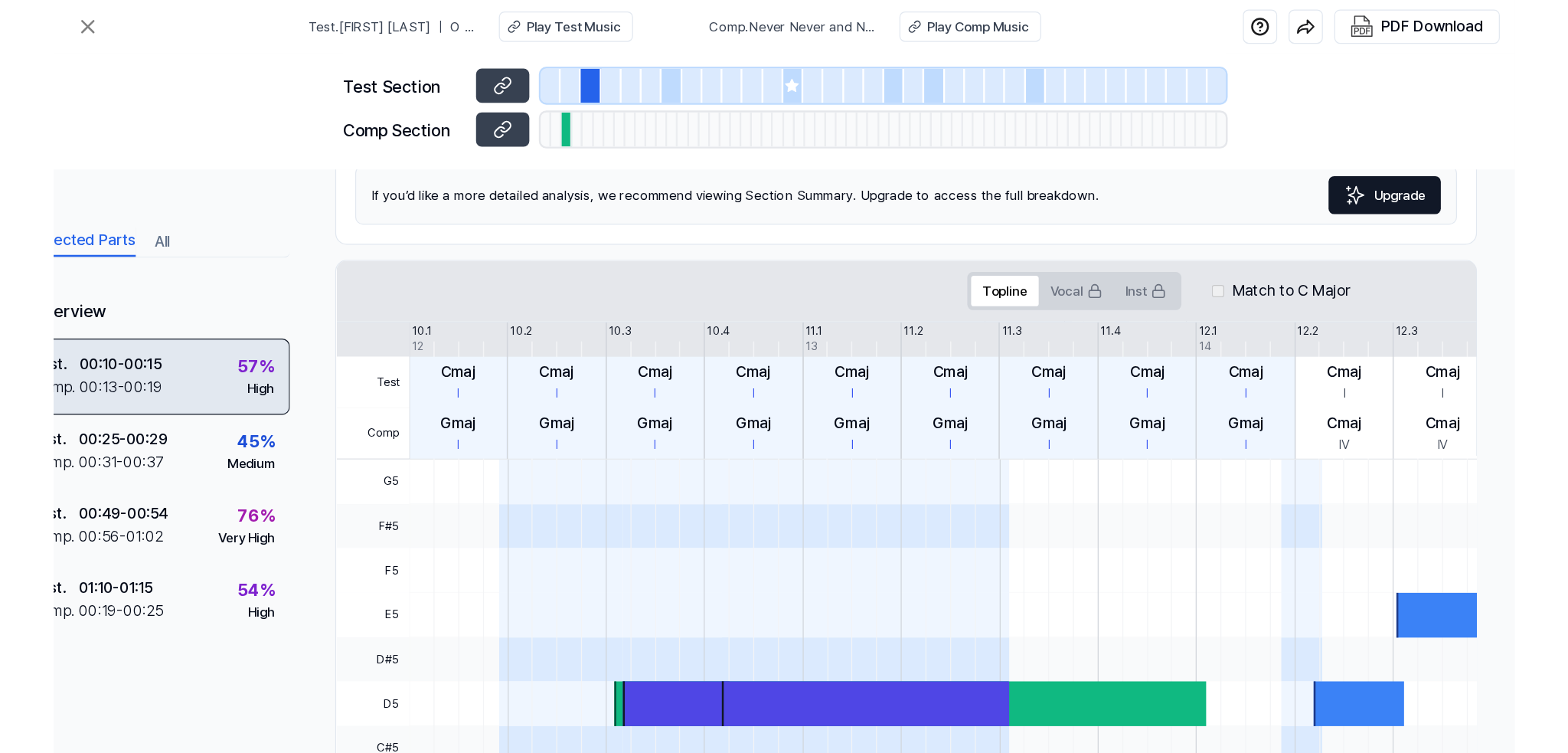 scroll, scrollTop: 219, scrollLeft: 67, axis: both 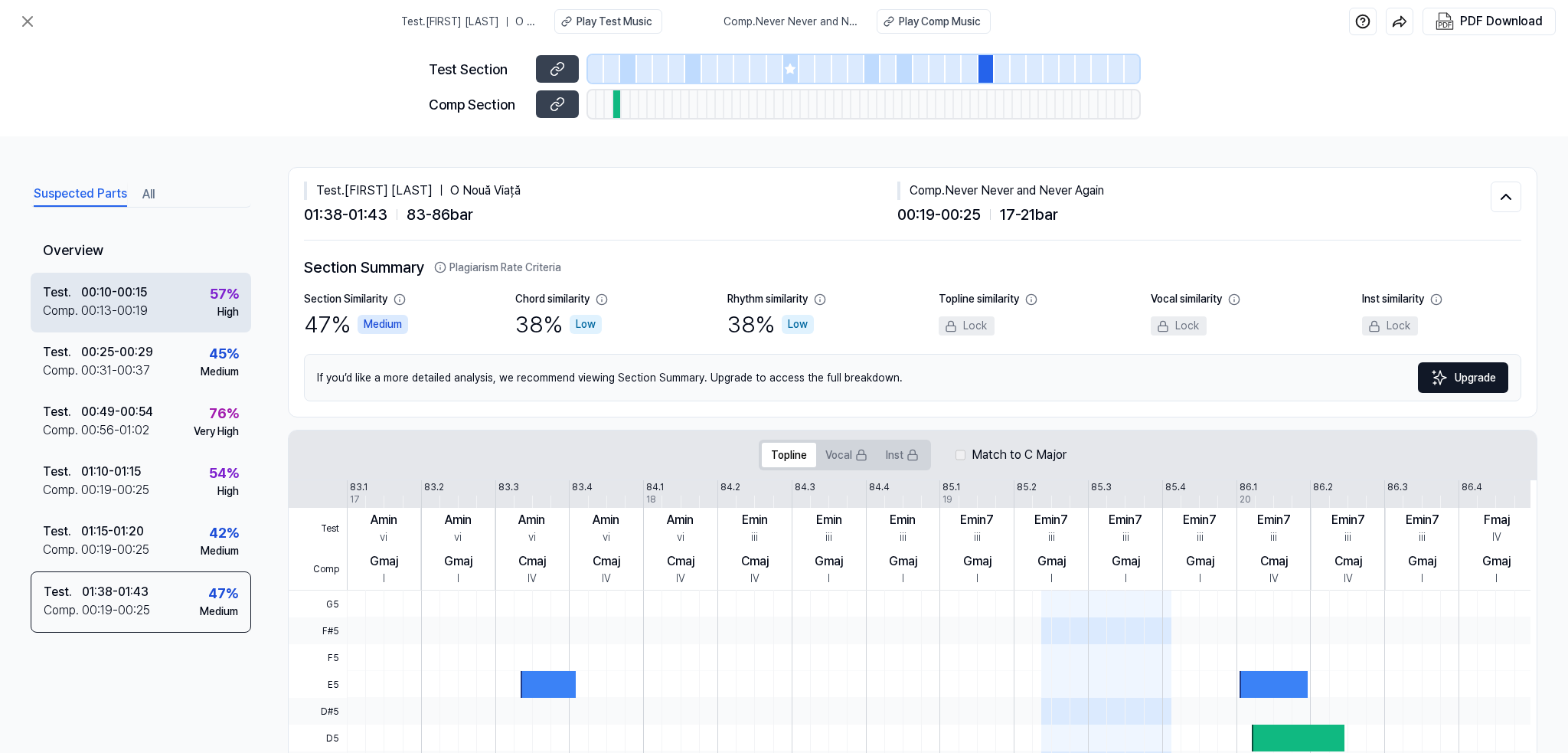 click on "00:10 - 00:15" at bounding box center (114, 293) 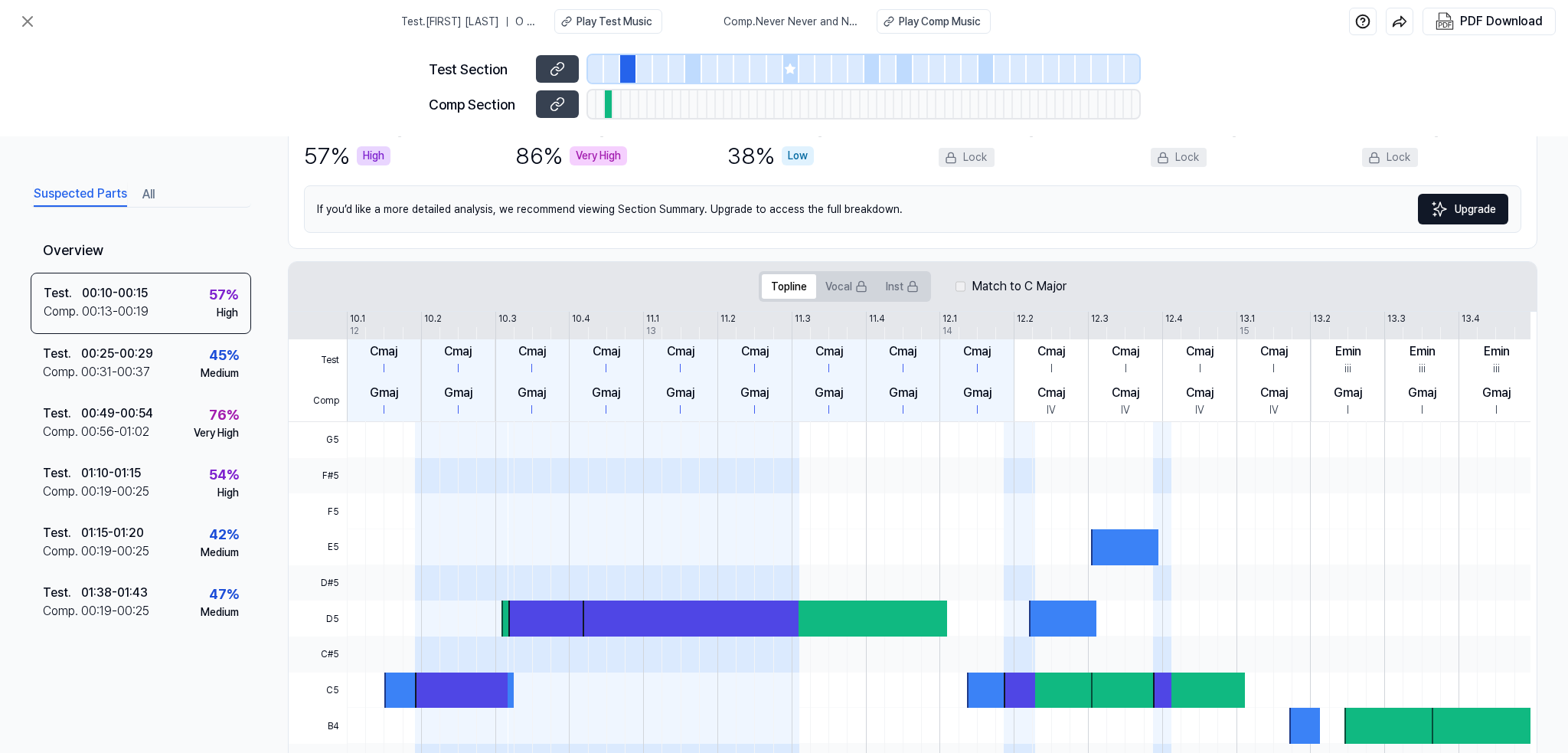 scroll, scrollTop: 0, scrollLeft: 0, axis: both 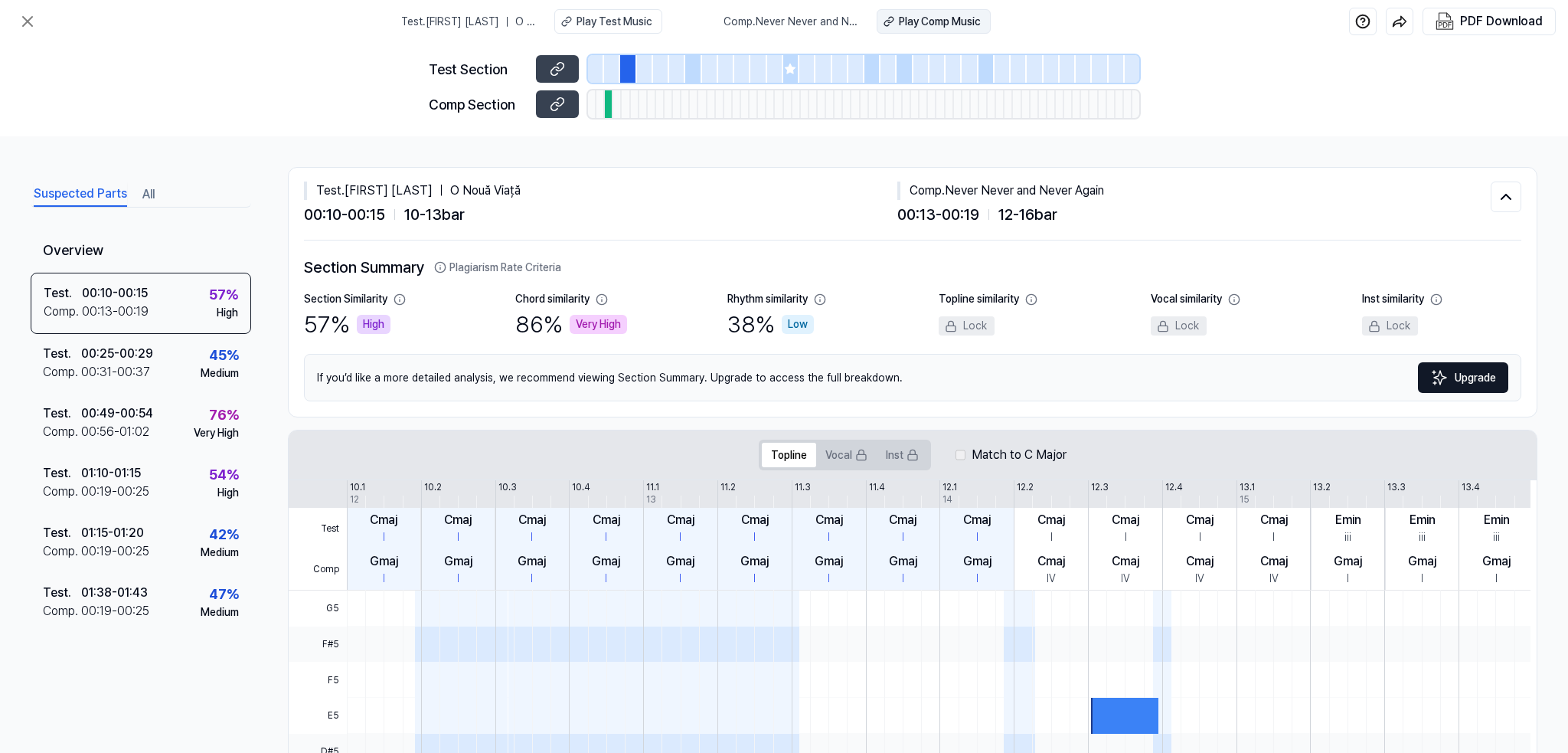 click on "Play Comp Music" at bounding box center [939, 21] 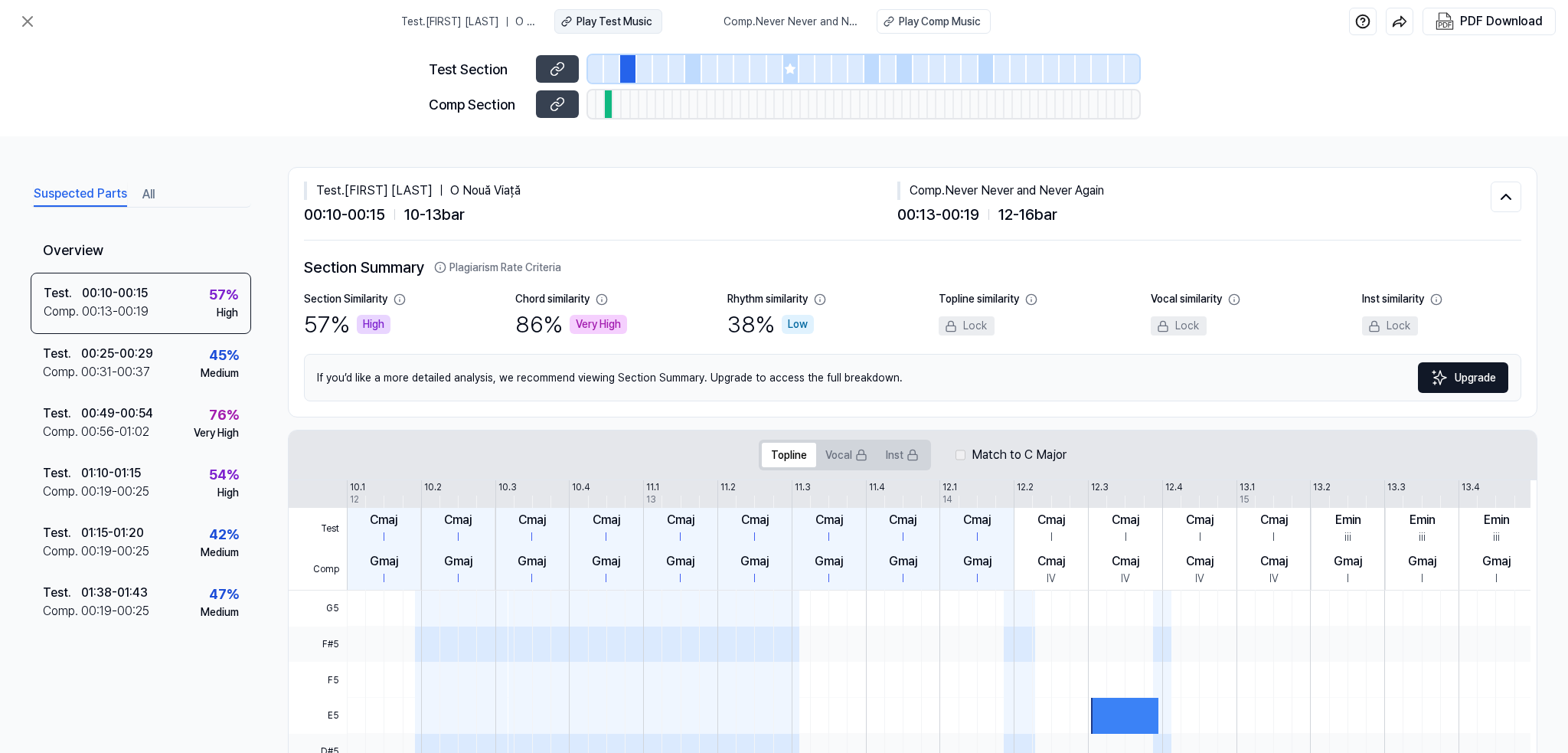 click on "Play Test Music" at bounding box center (614, 21) 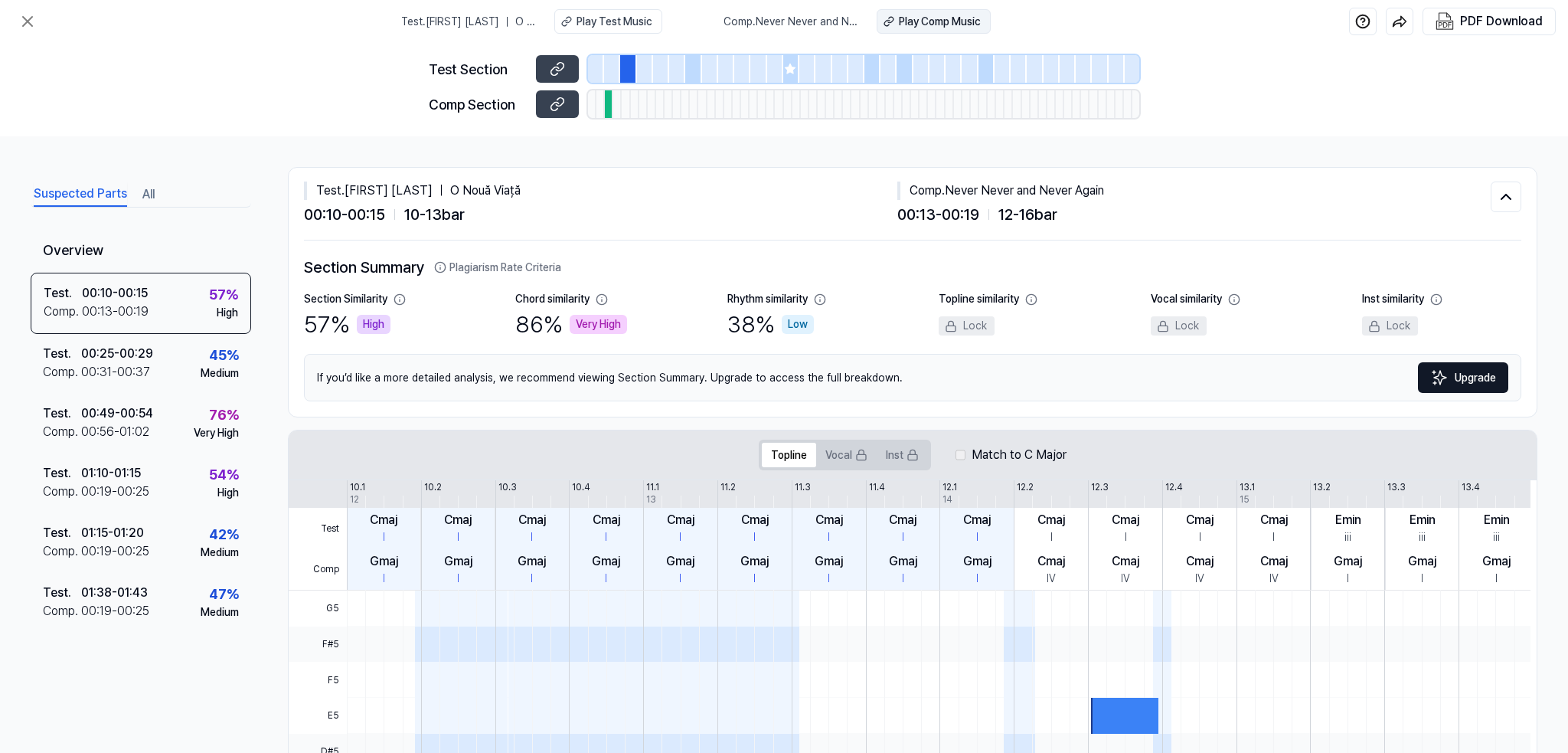click on "Play Comp Music" at bounding box center (939, 21) 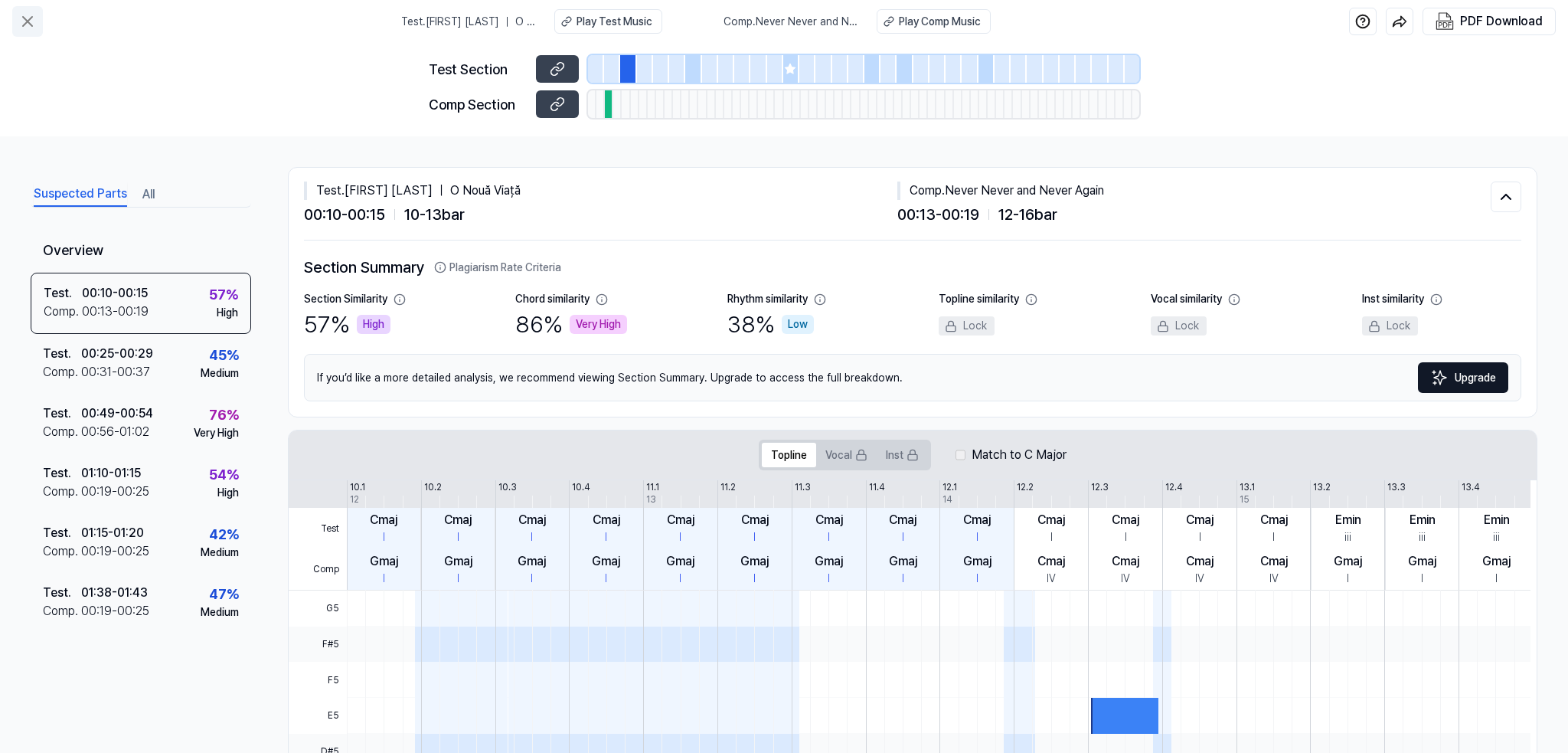 click 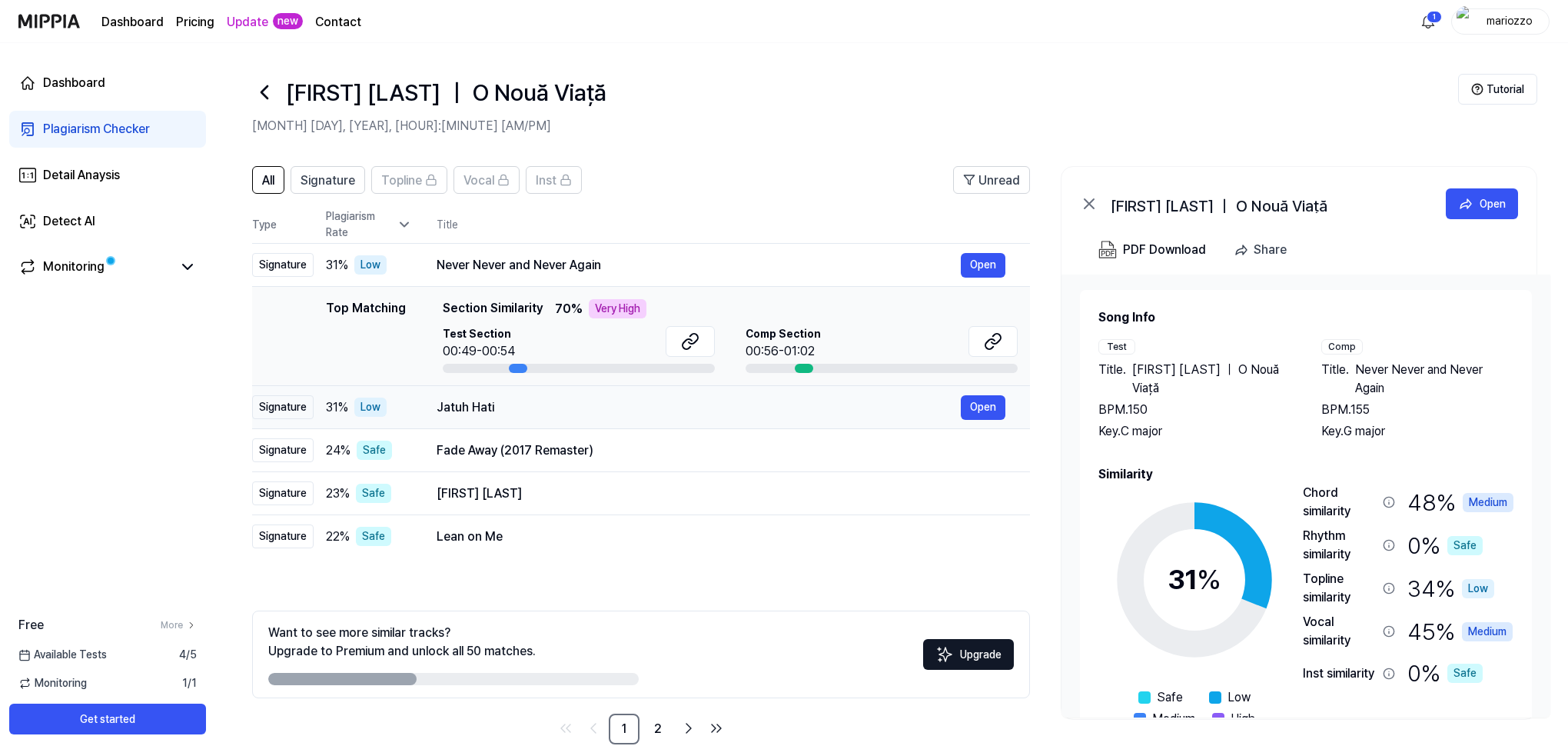 click on "Jatuh Hati" at bounding box center (699, 408) 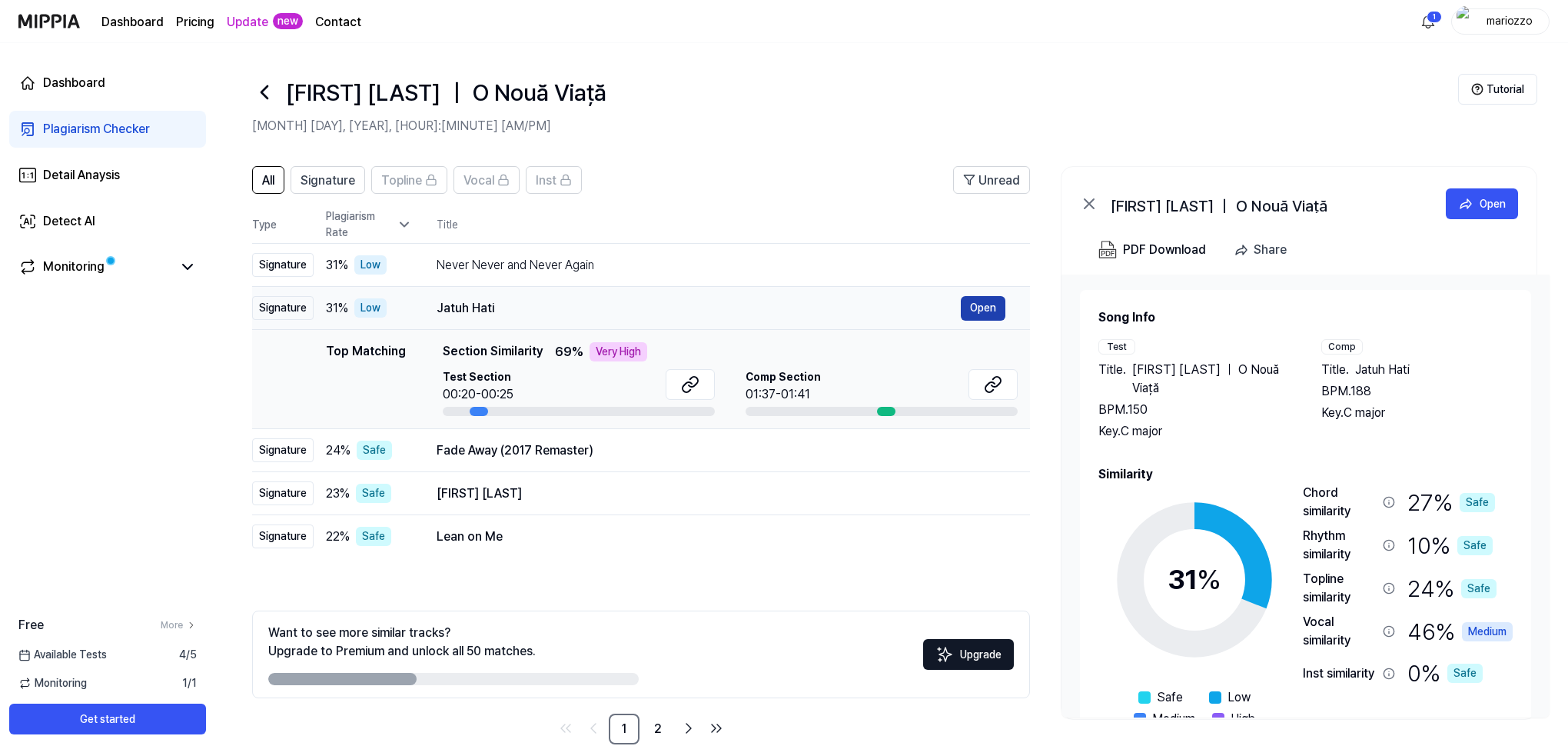 click on "Open" at bounding box center (983, 308) 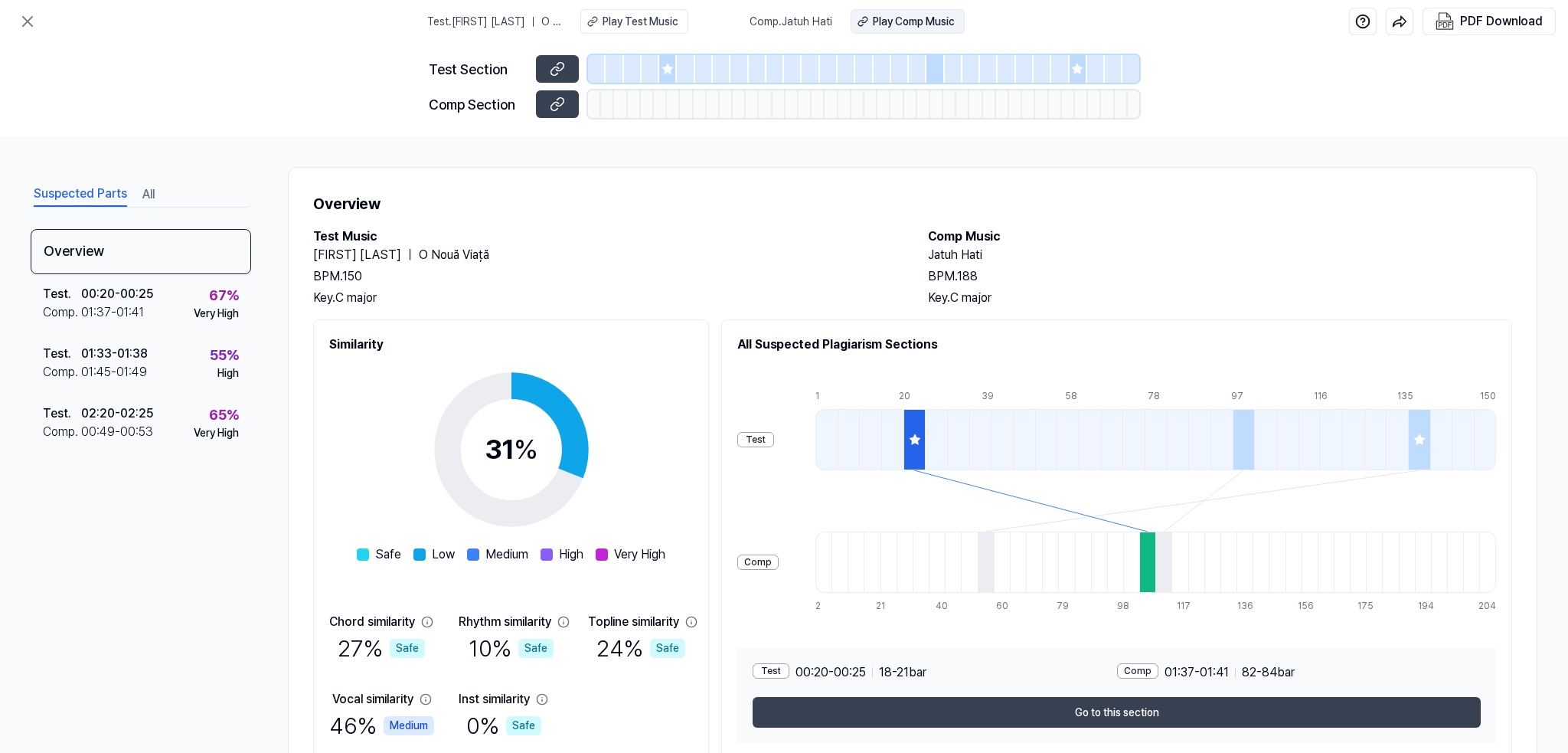click on "Play Comp Music" at bounding box center (913, 21) 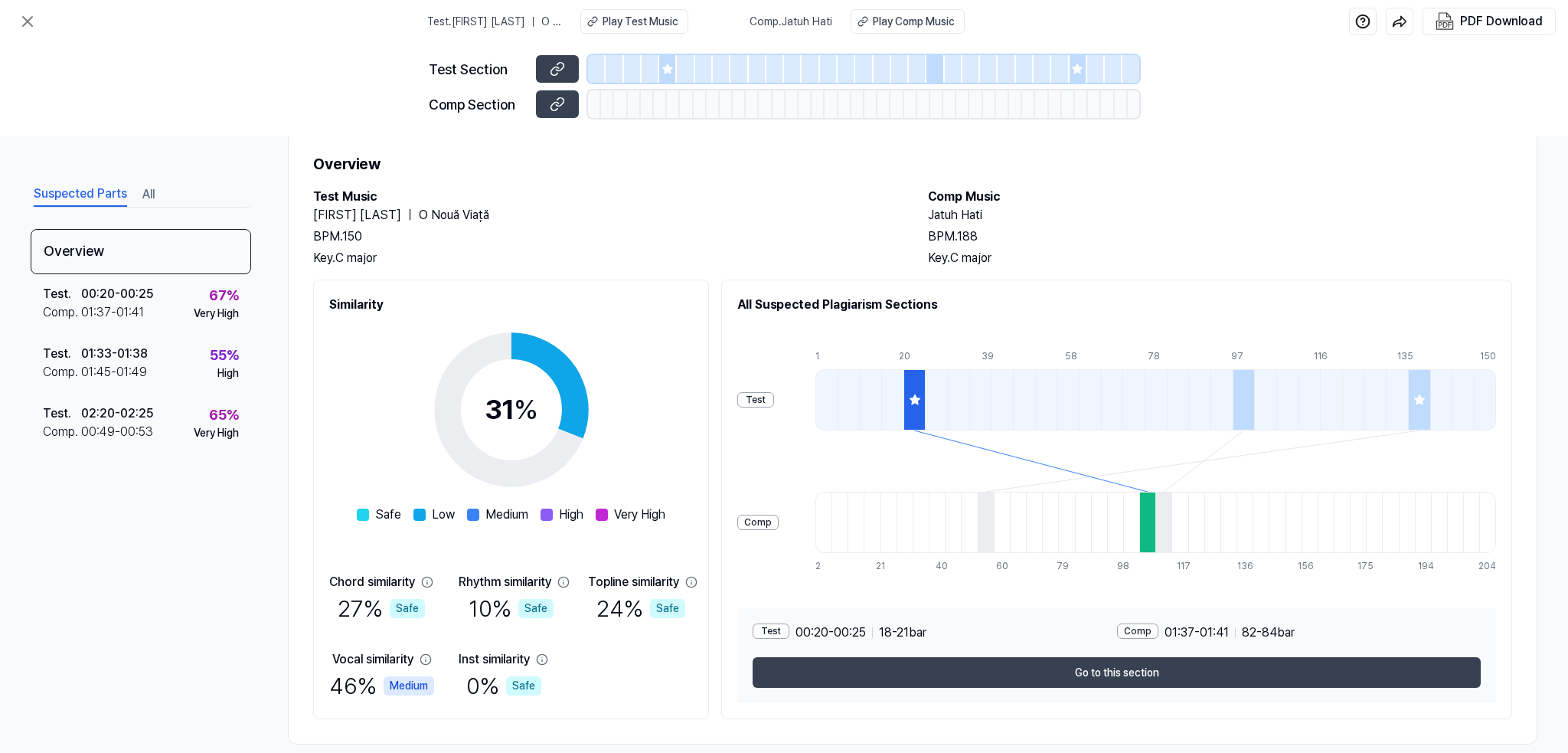 scroll, scrollTop: 61, scrollLeft: 0, axis: vertical 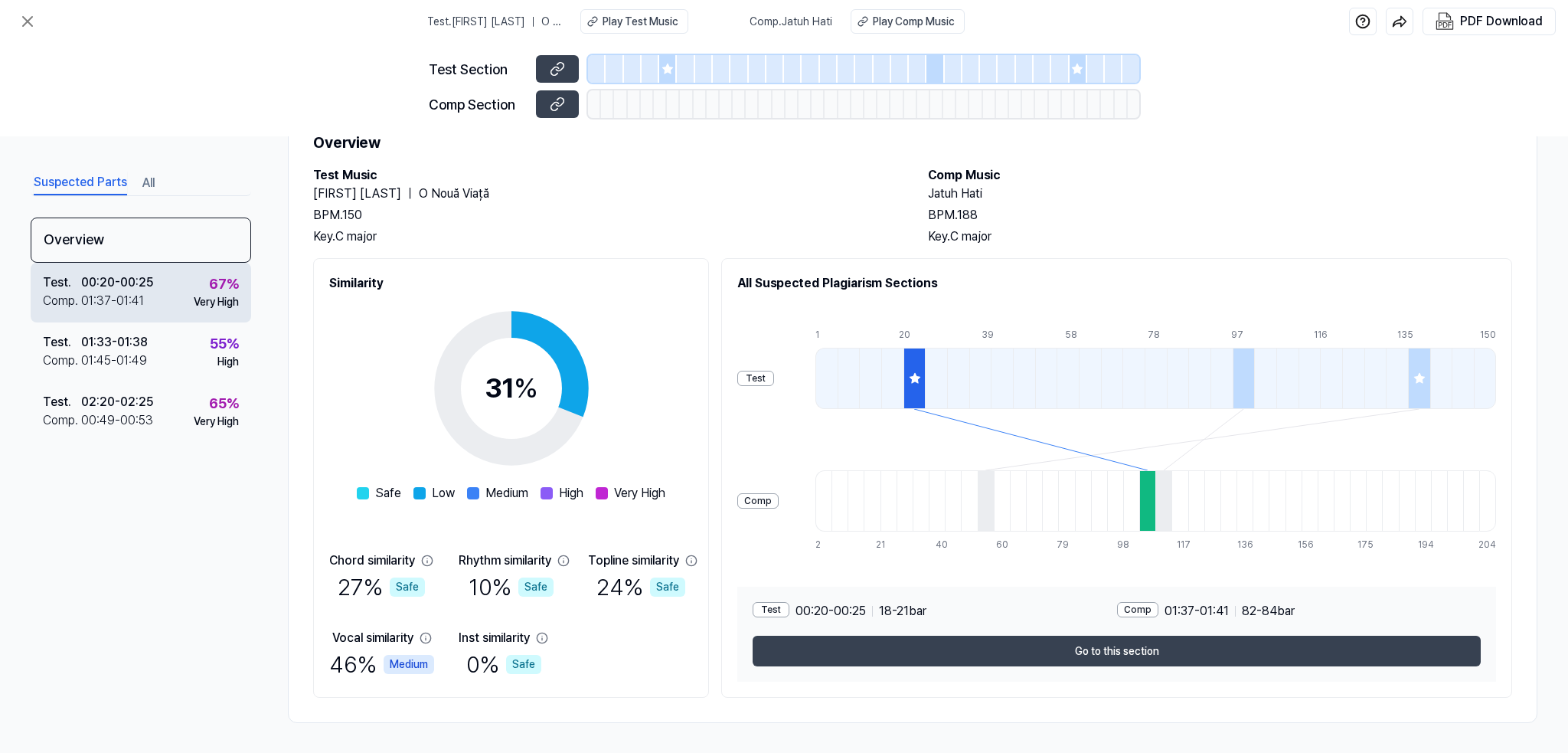 click on "00:20 - 00:25" at bounding box center [117, 283] 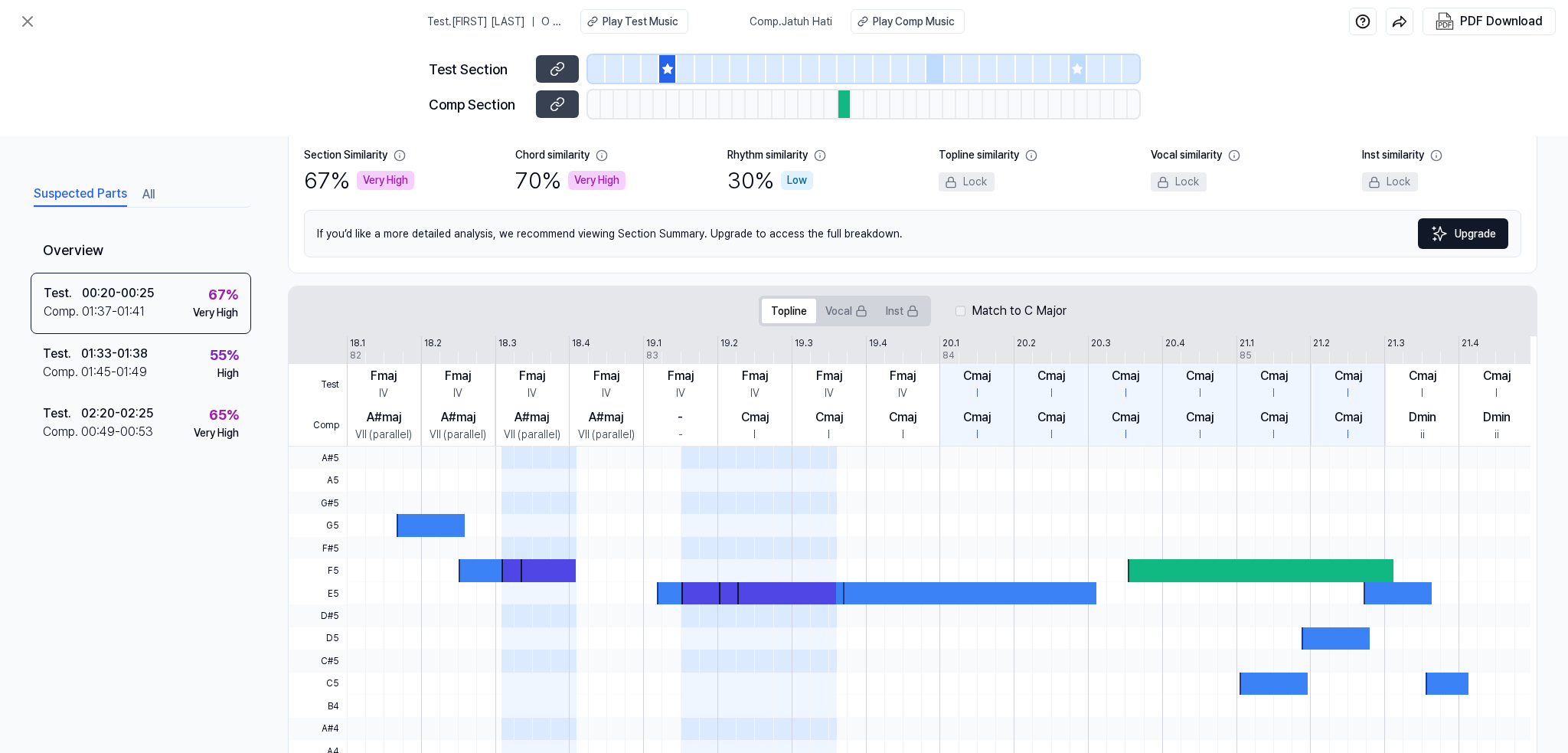 scroll, scrollTop: 153, scrollLeft: 0, axis: vertical 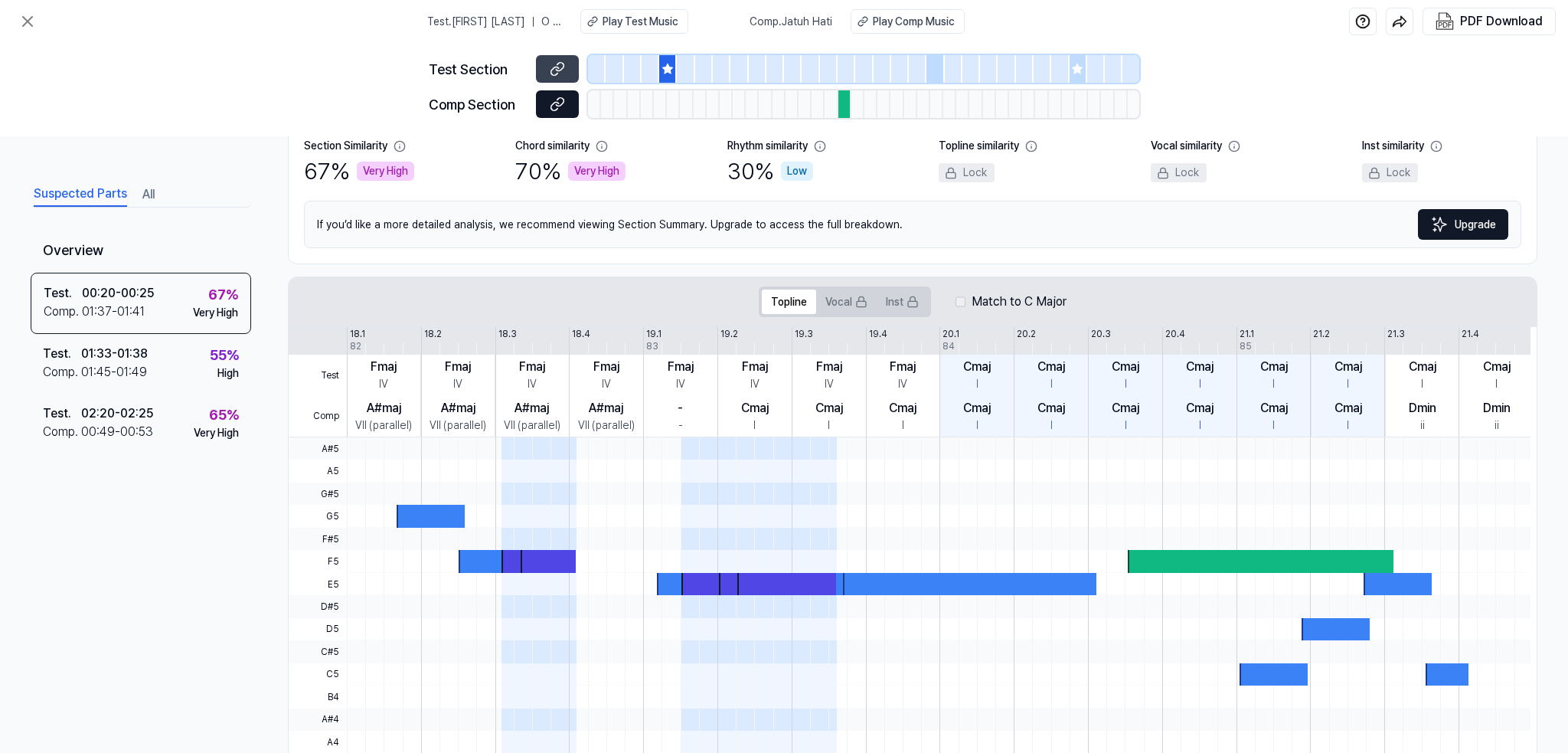 click 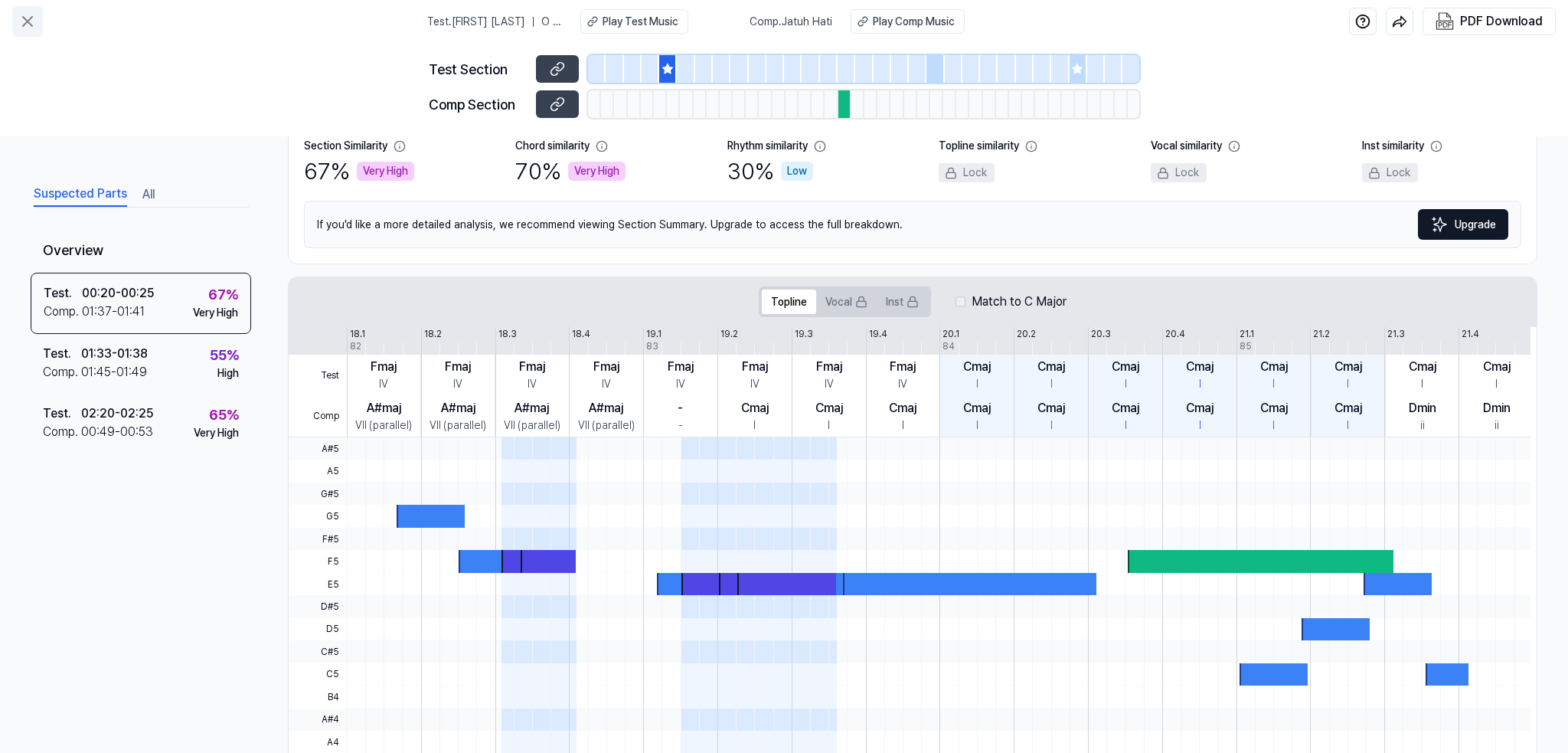 click 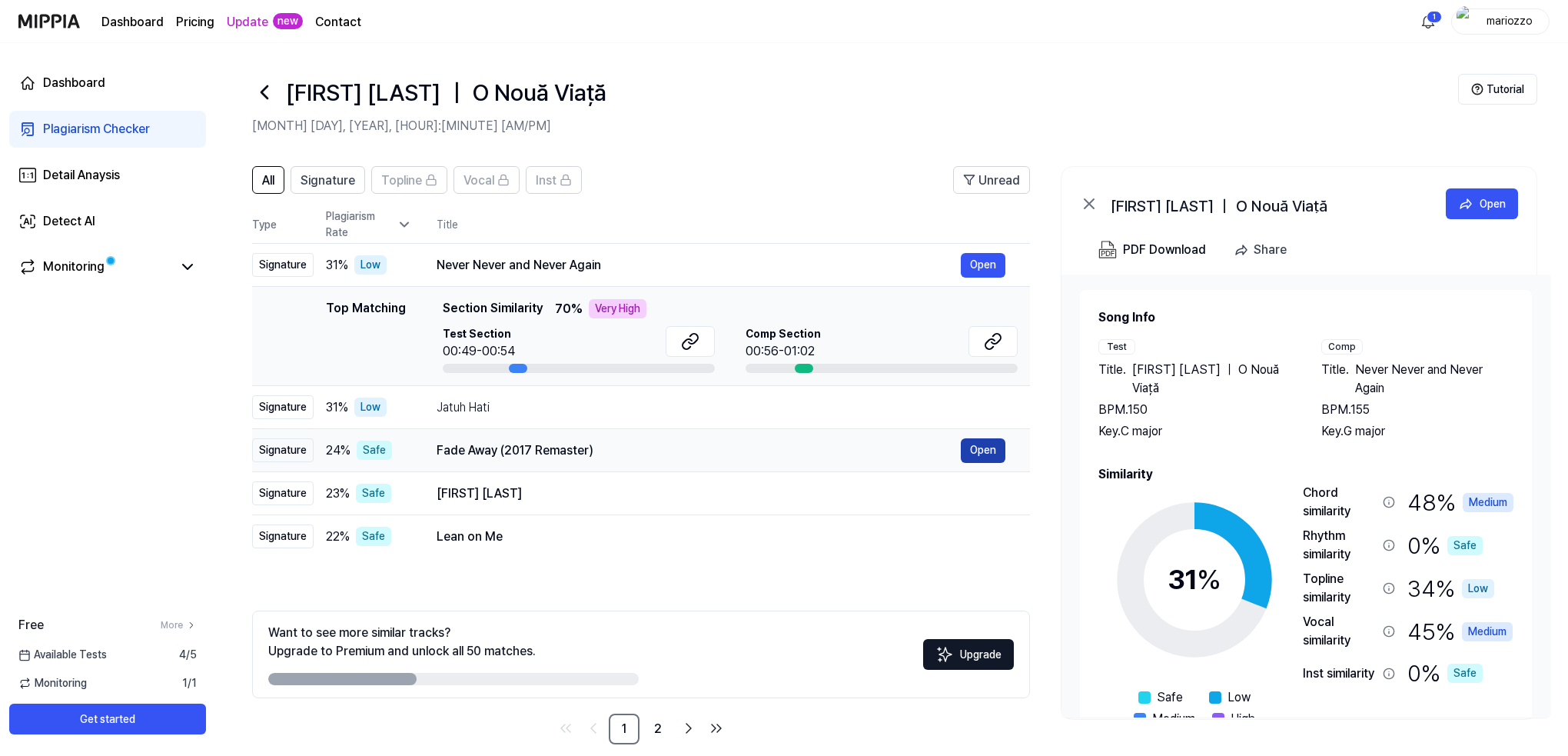 click on "Open" at bounding box center (983, 451) 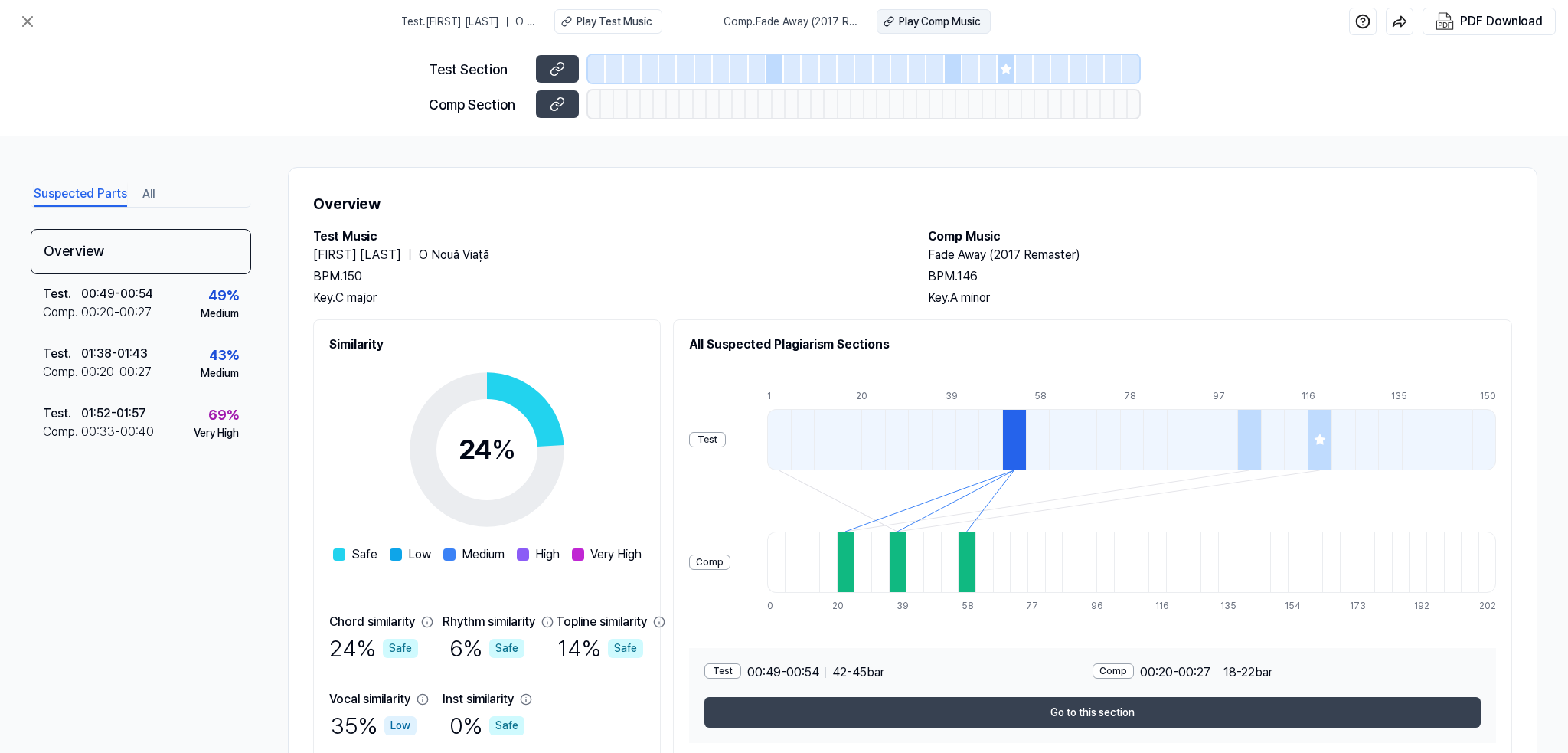 click on "Play Comp Music" at bounding box center [939, 21] 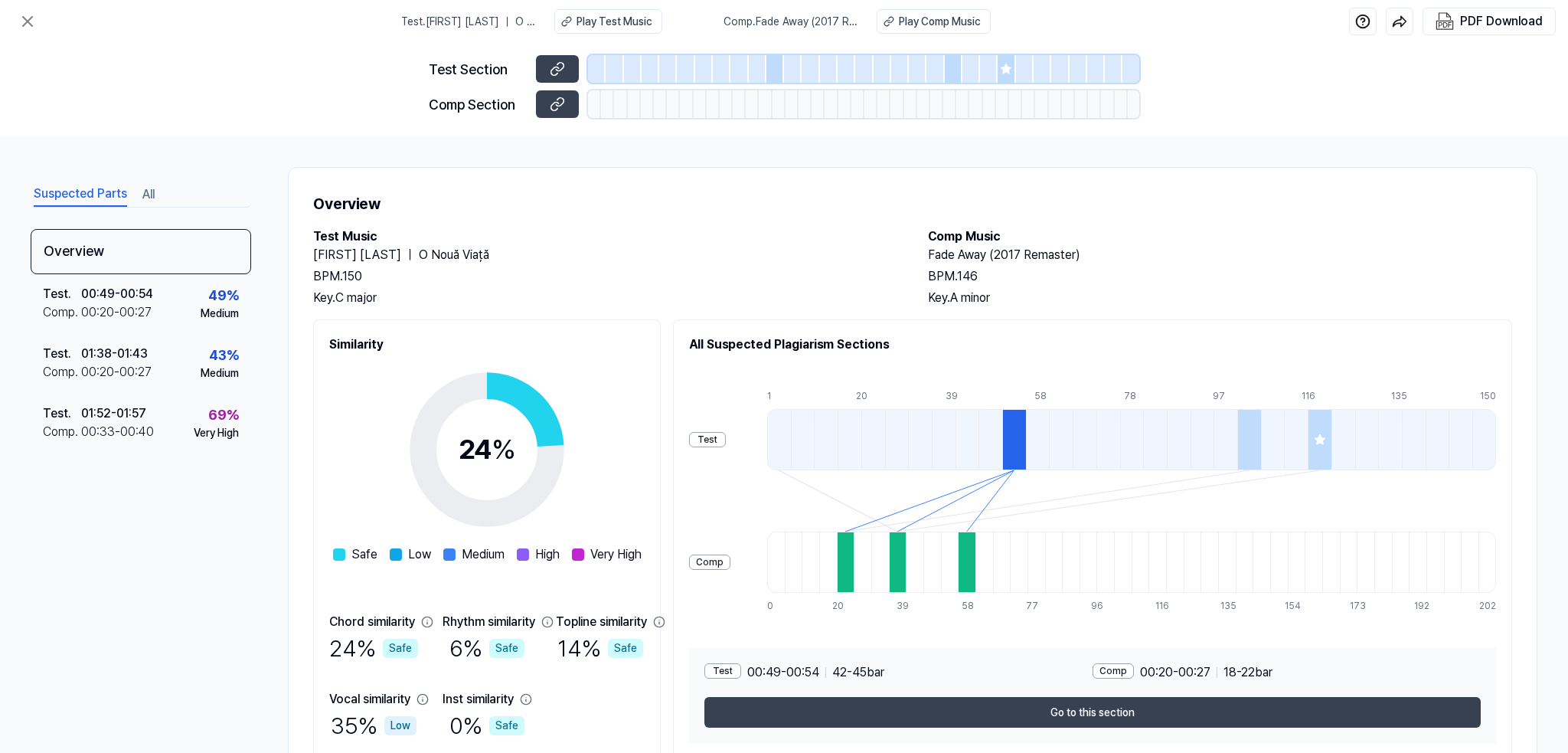 click at bounding box center [1014, 440] 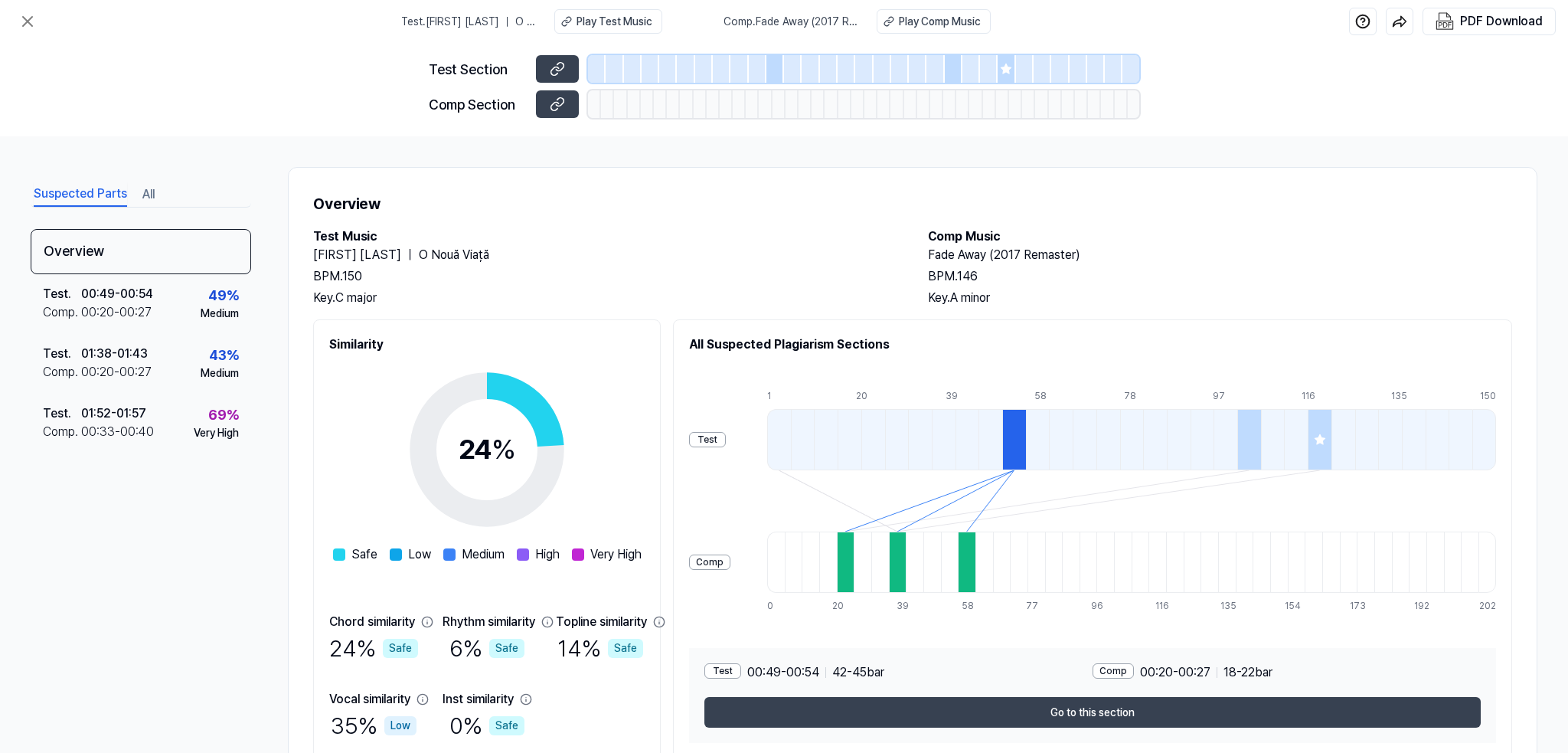 click at bounding box center (966, 562) 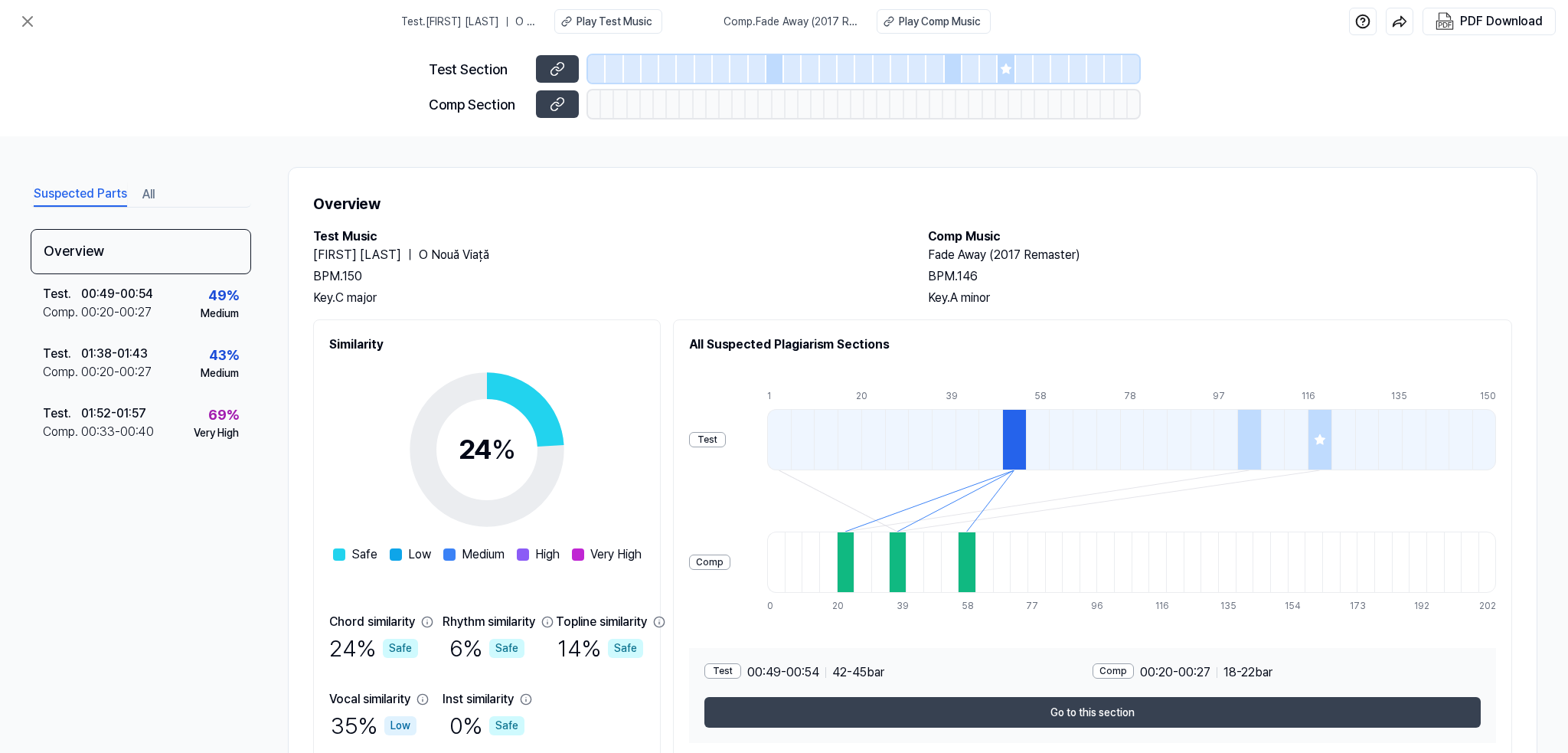 click on "Comp" at bounding box center (710, 562) 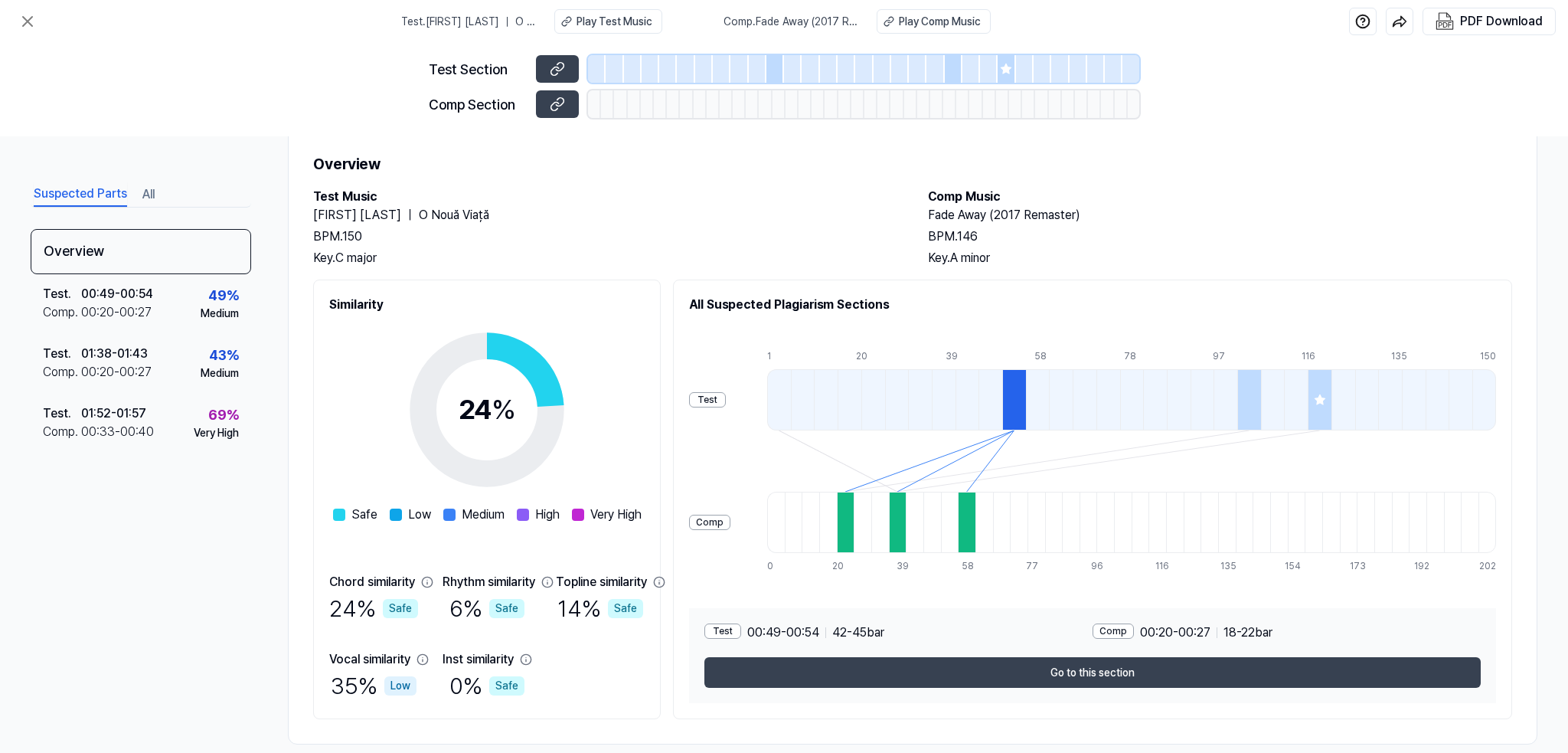 scroll, scrollTop: 61, scrollLeft: 0, axis: vertical 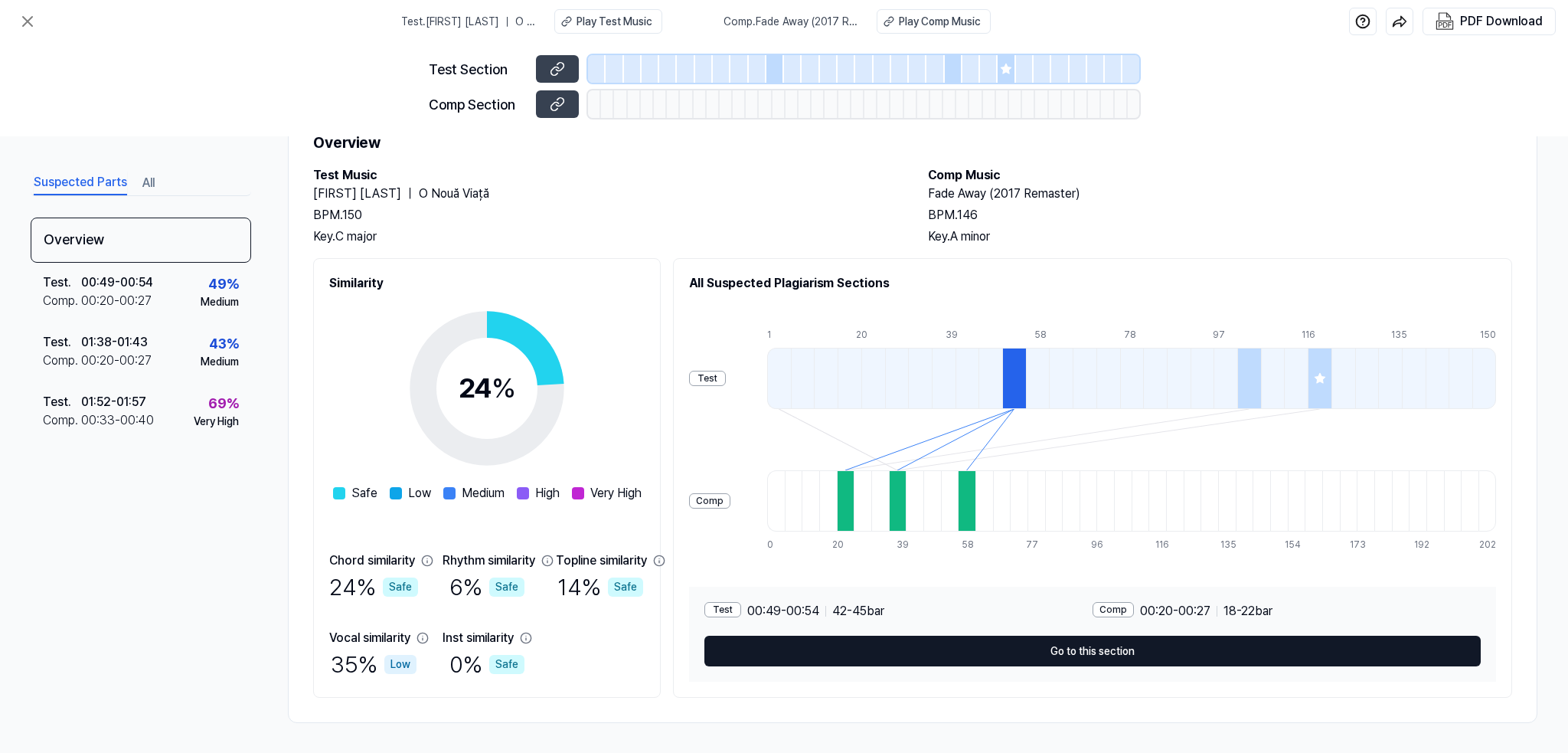 click on "Go to this section" at bounding box center [1093, 651] 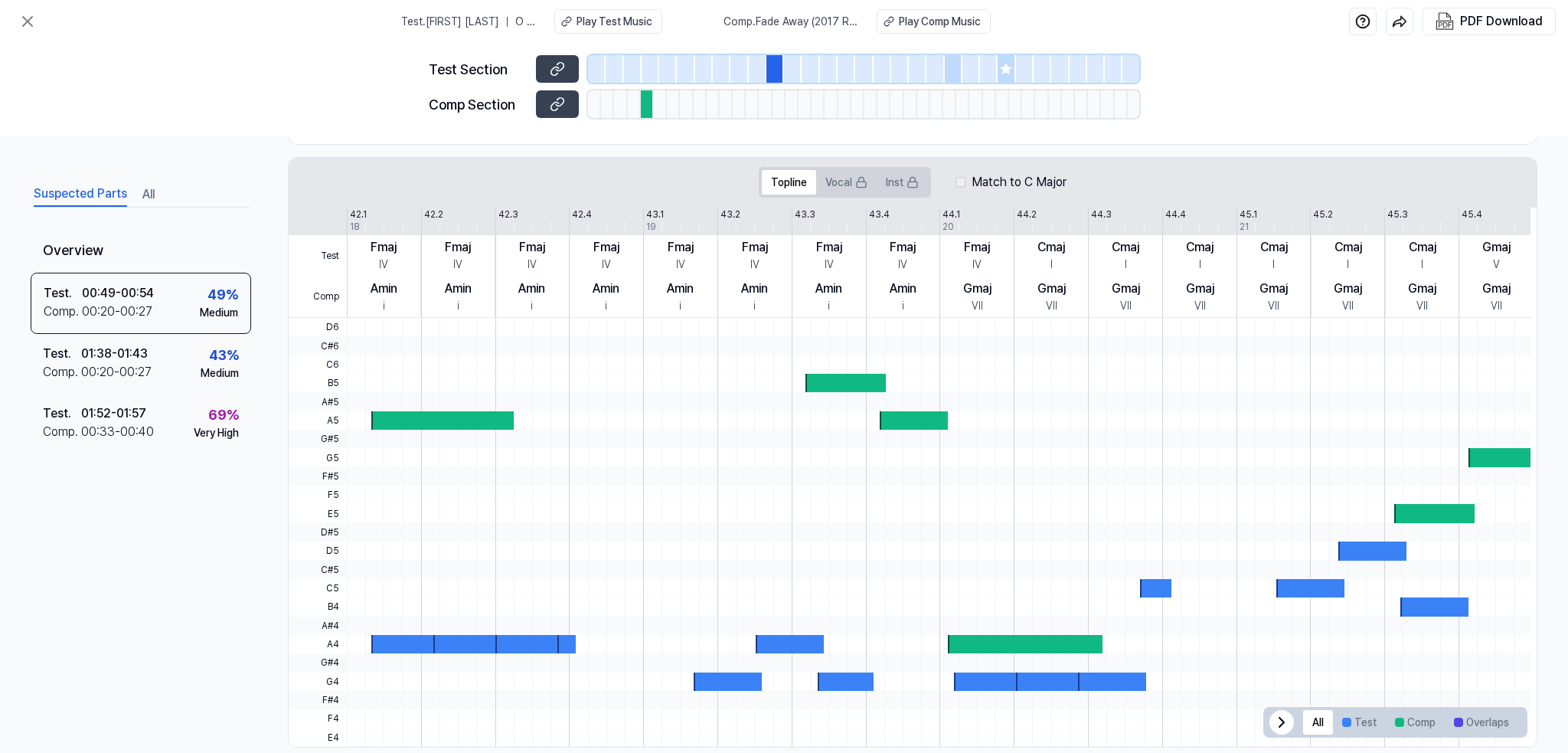 scroll, scrollTop: 296, scrollLeft: 0, axis: vertical 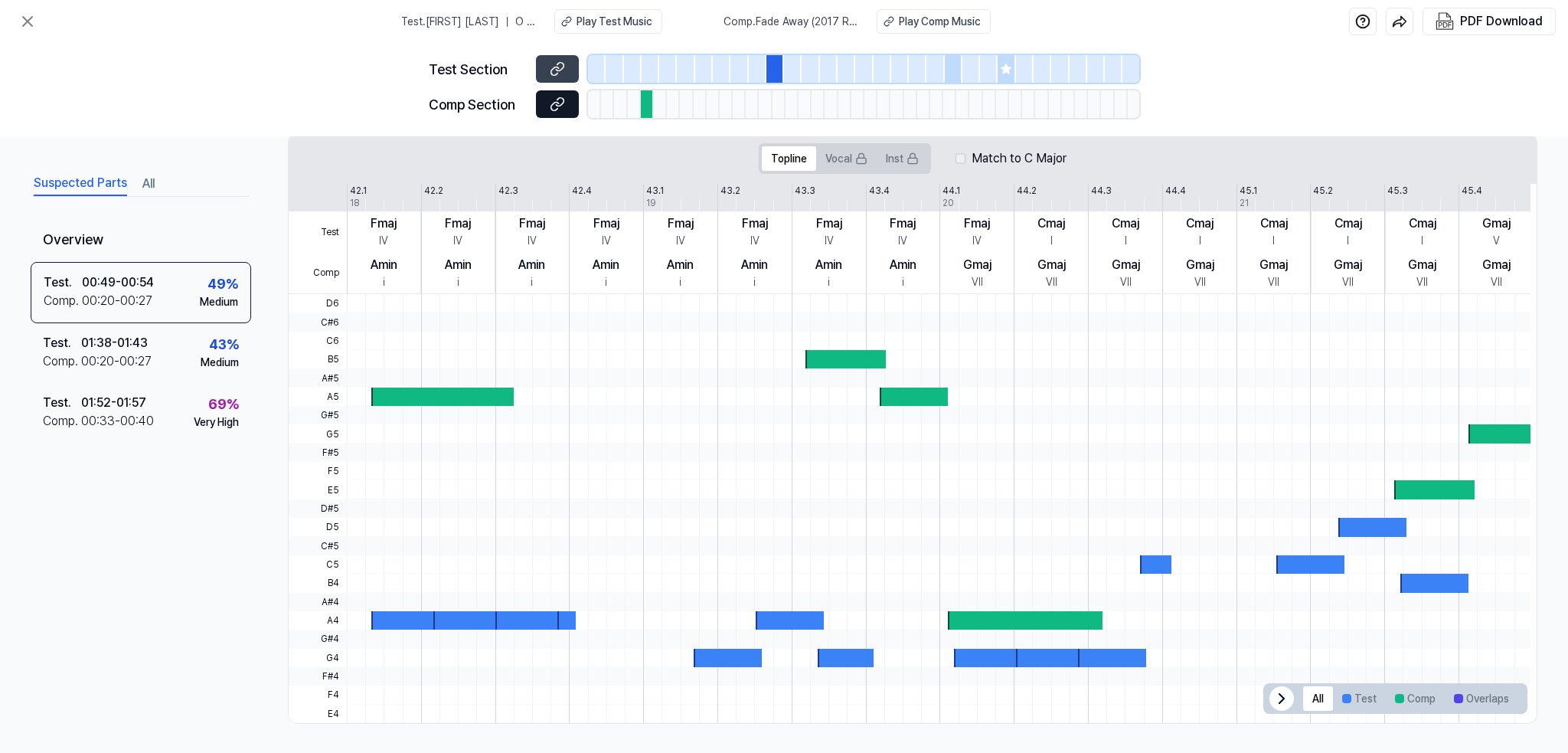 click 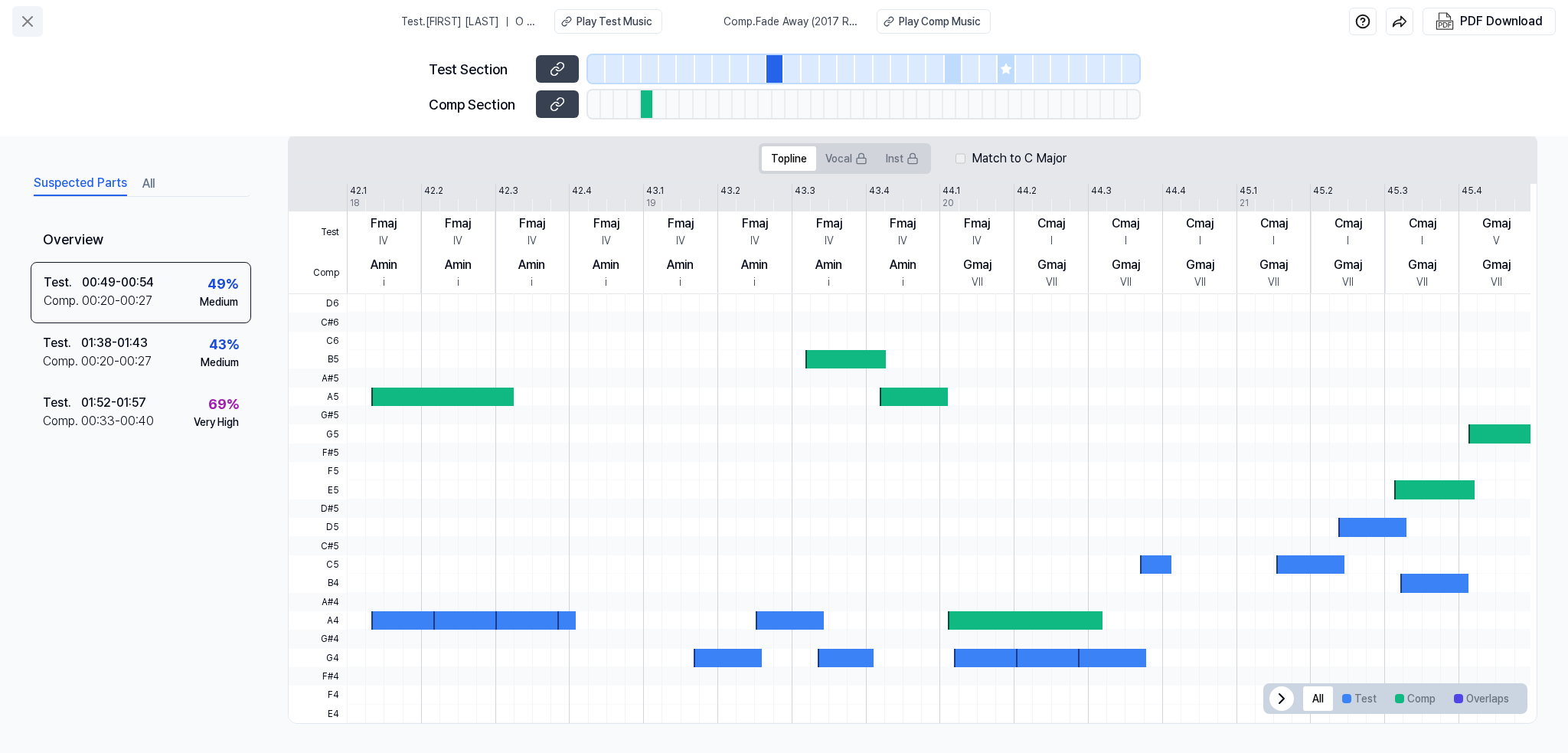 click 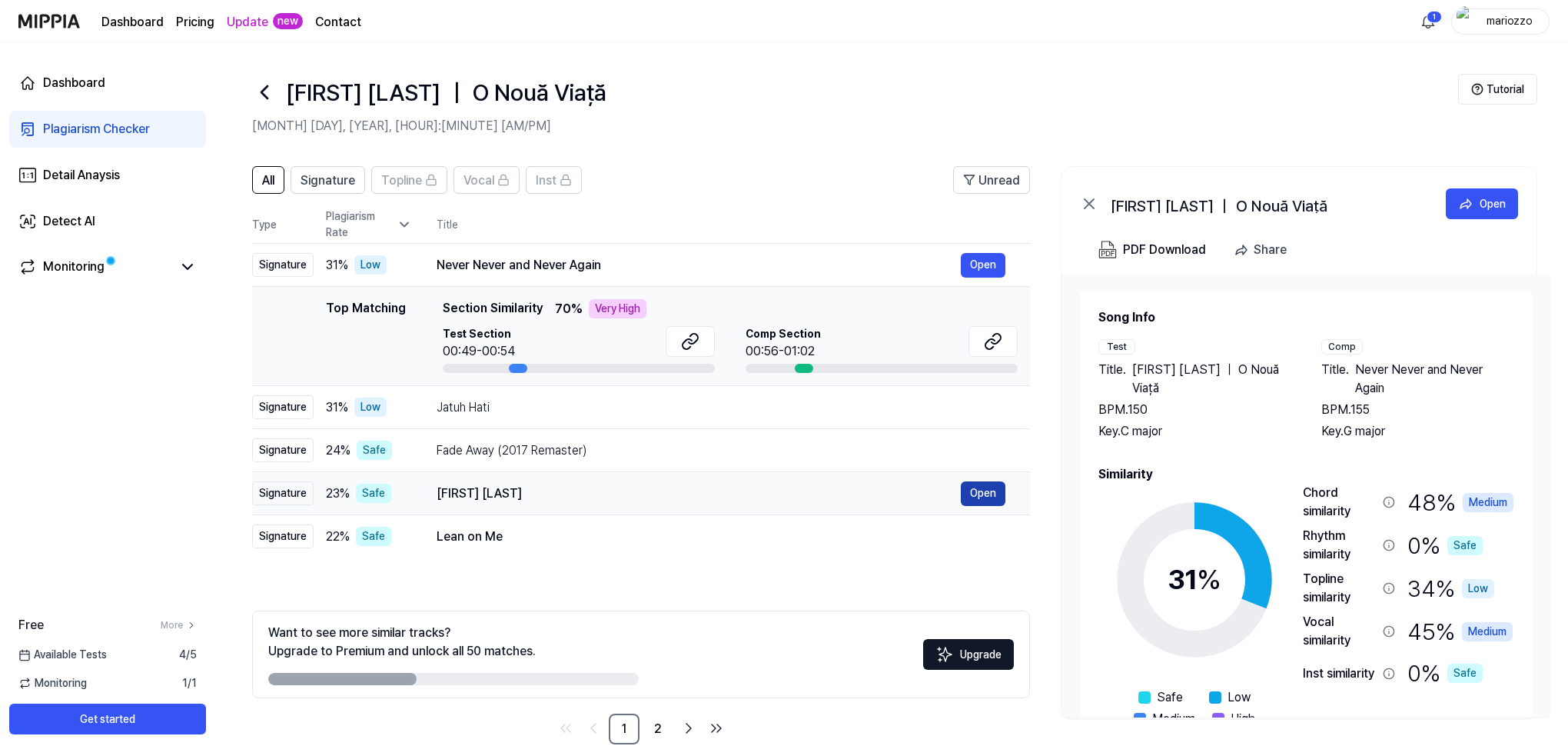 click on "Open" at bounding box center [983, 494] 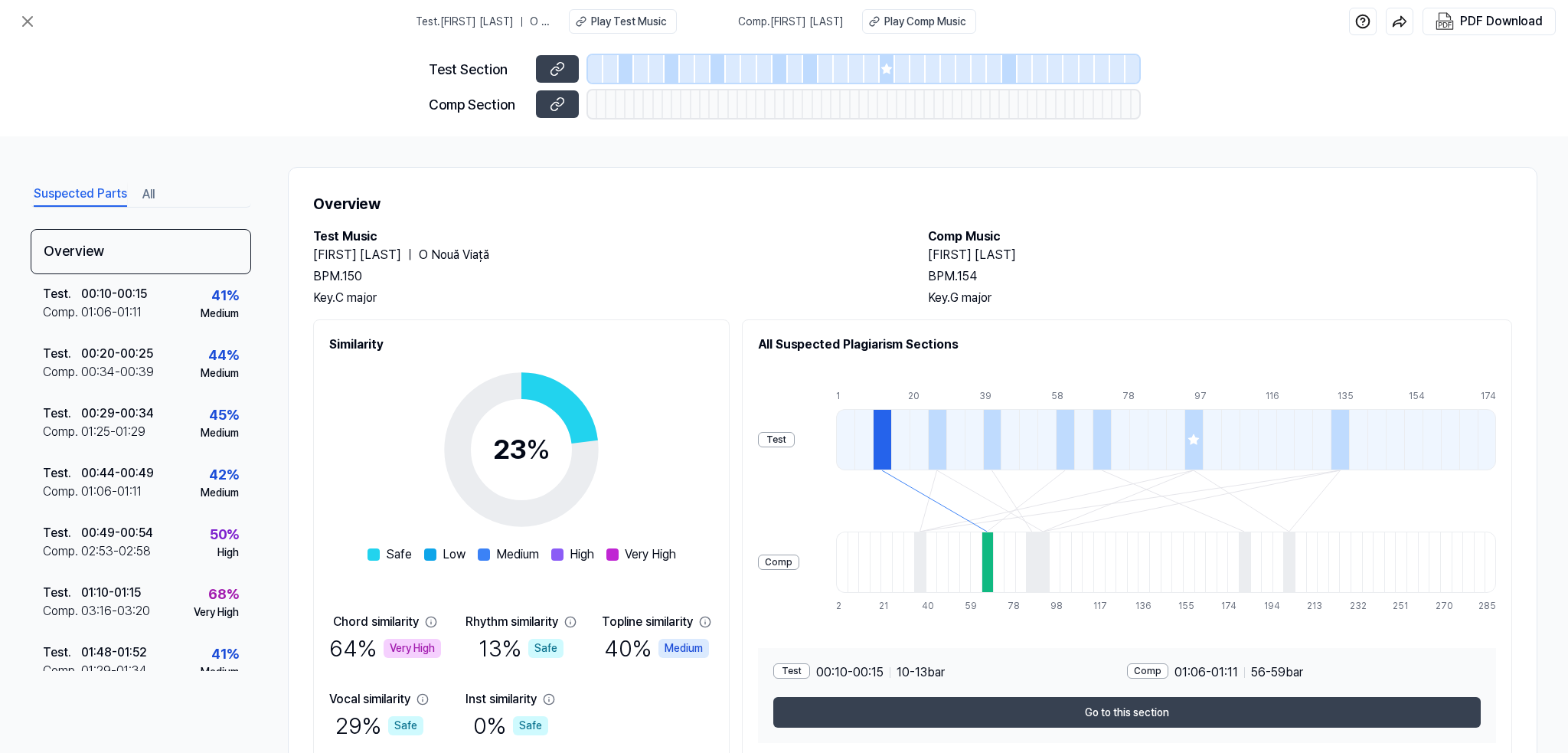 click on "Very High" at bounding box center [412, 648] 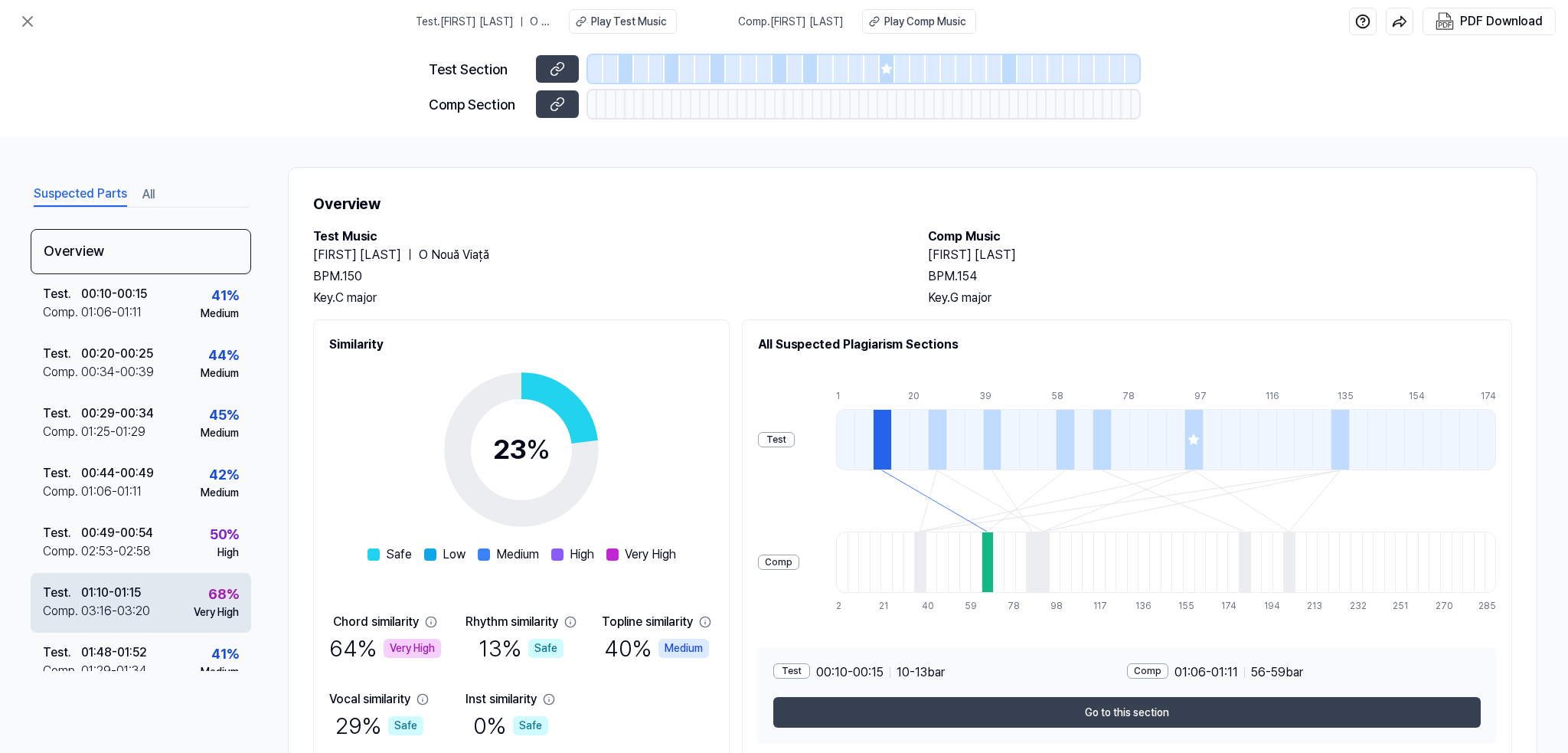 click on "03:16 - 03:20" at bounding box center [116, 611] 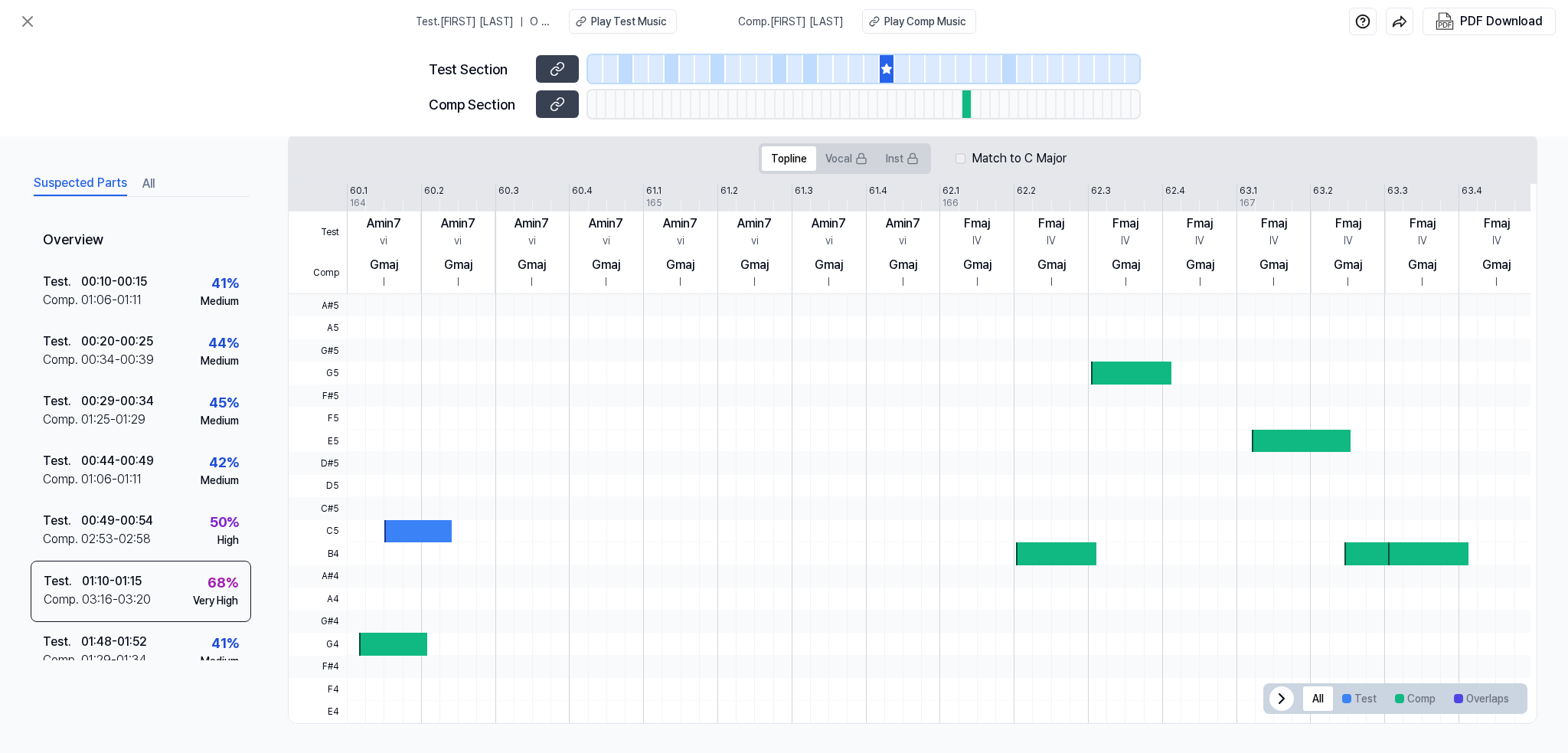 scroll, scrollTop: 0, scrollLeft: 0, axis: both 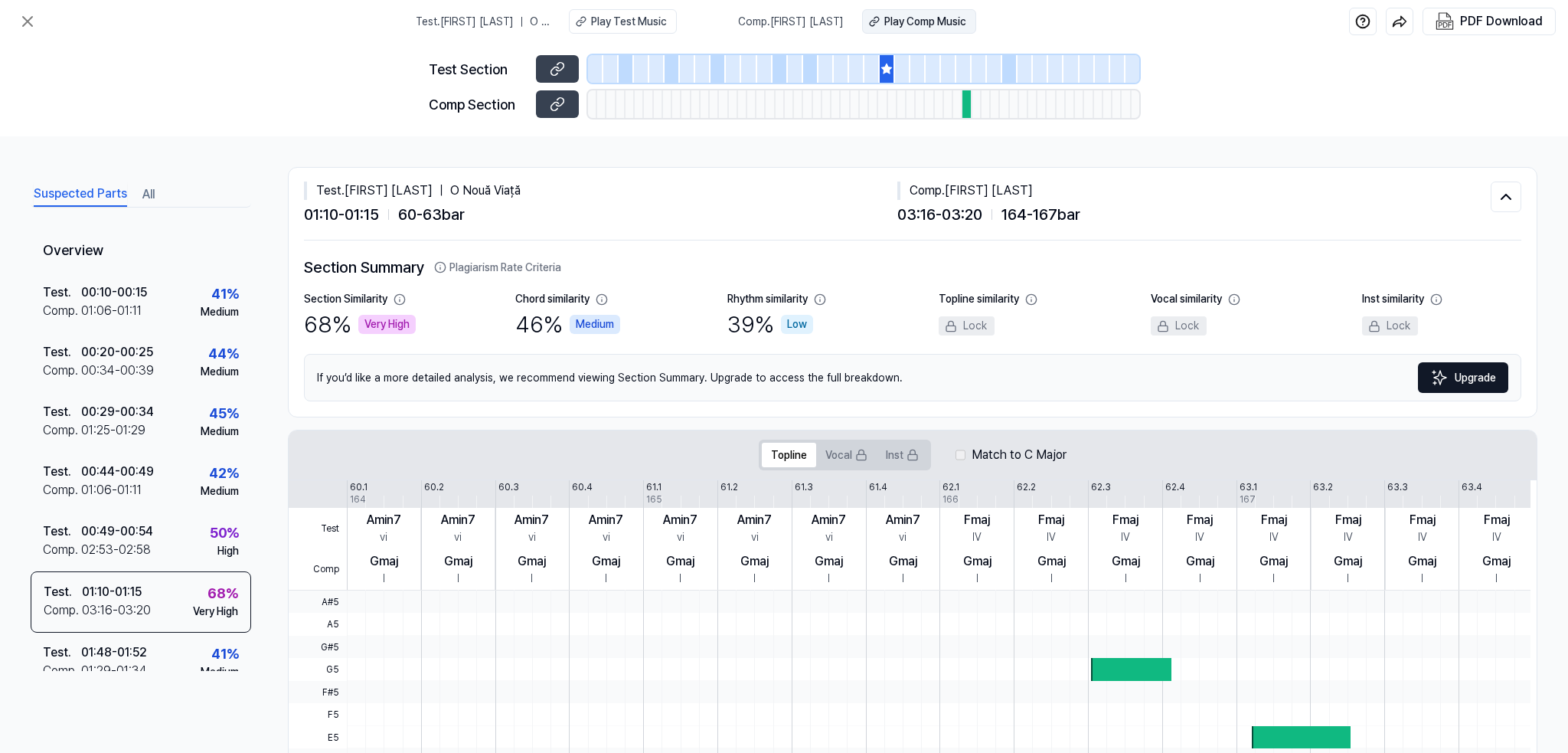 click on "Play Comp Music" at bounding box center (925, 21) 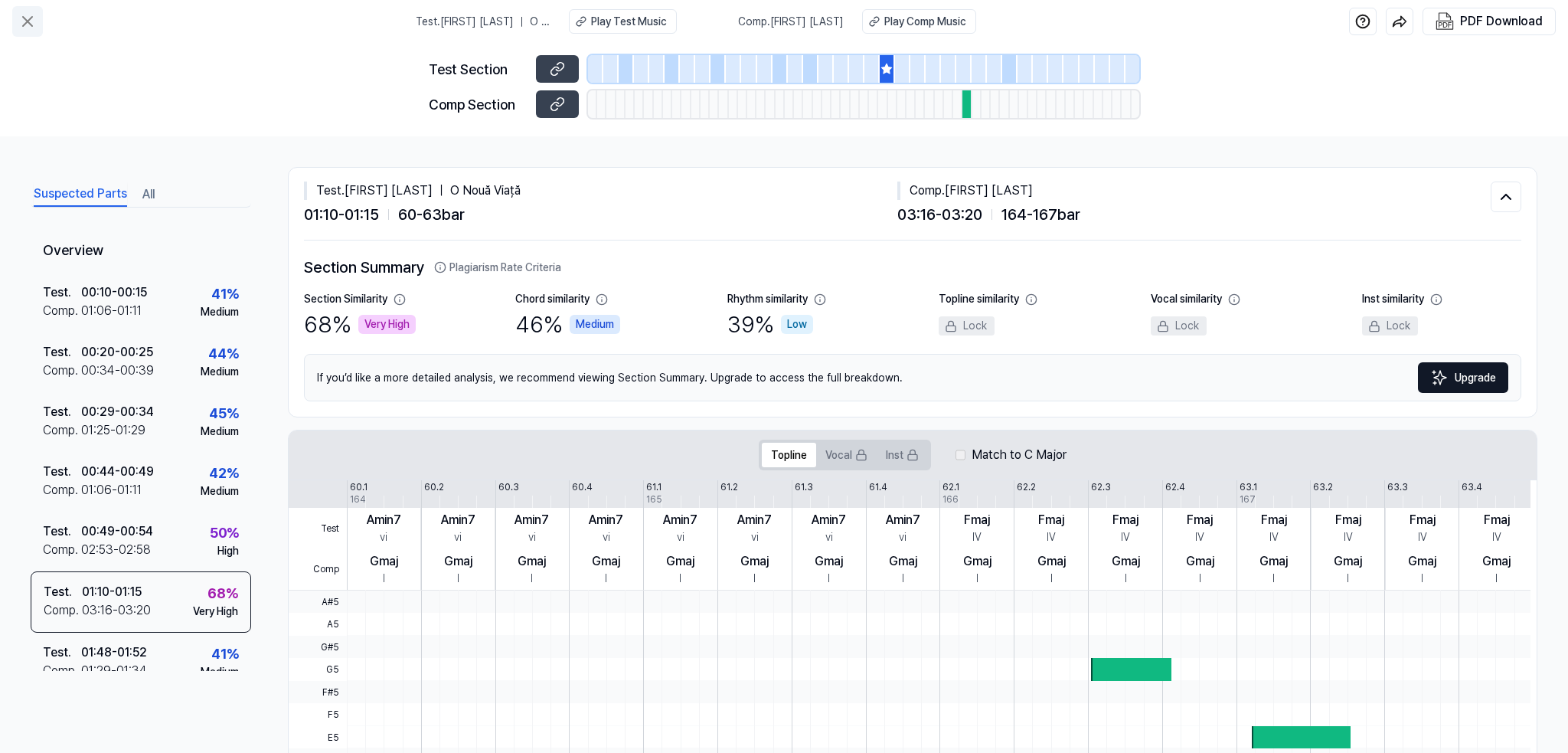 click 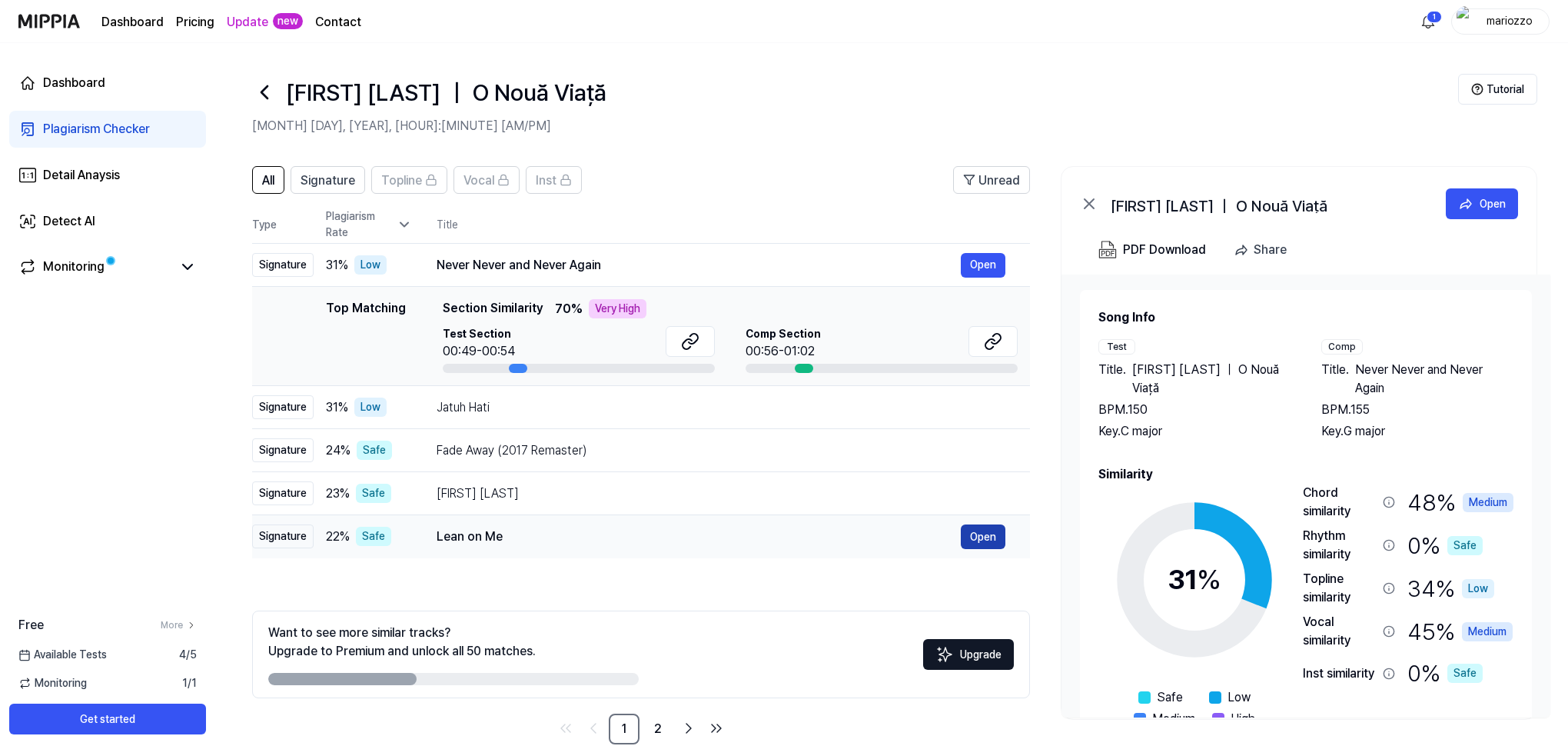 click on "Open" at bounding box center (983, 537) 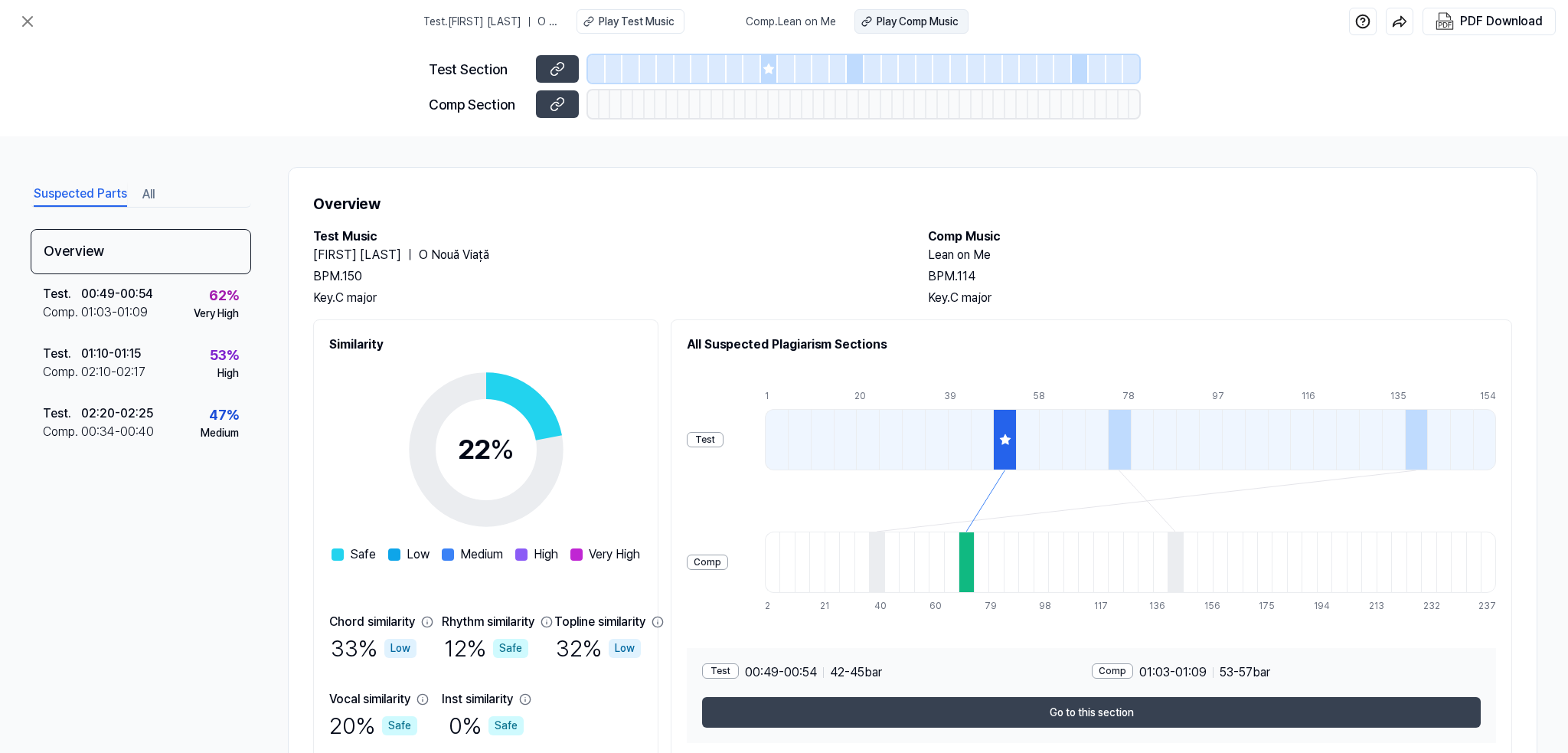 click on "Play Comp Music" at bounding box center [917, 21] 